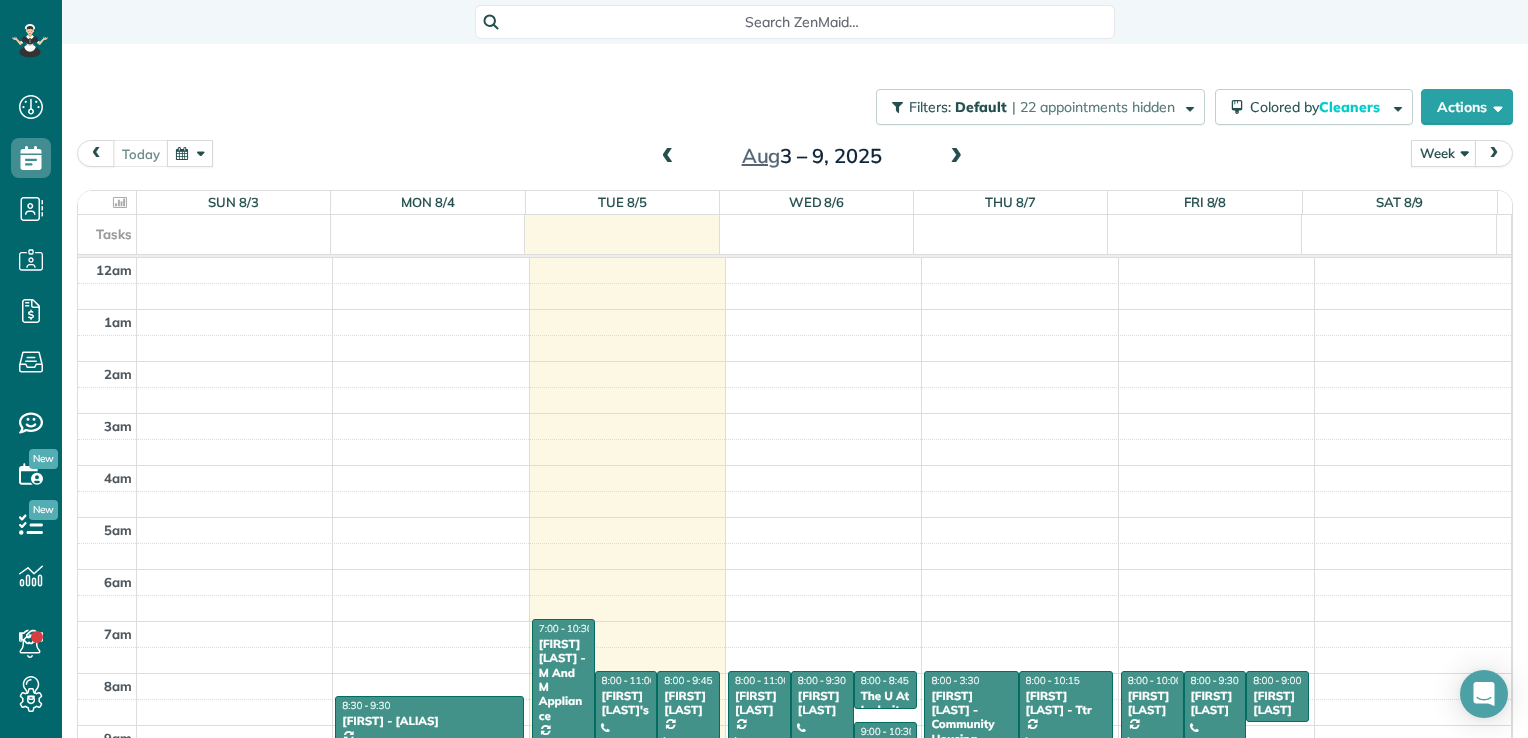 scroll, scrollTop: 0, scrollLeft: 0, axis: both 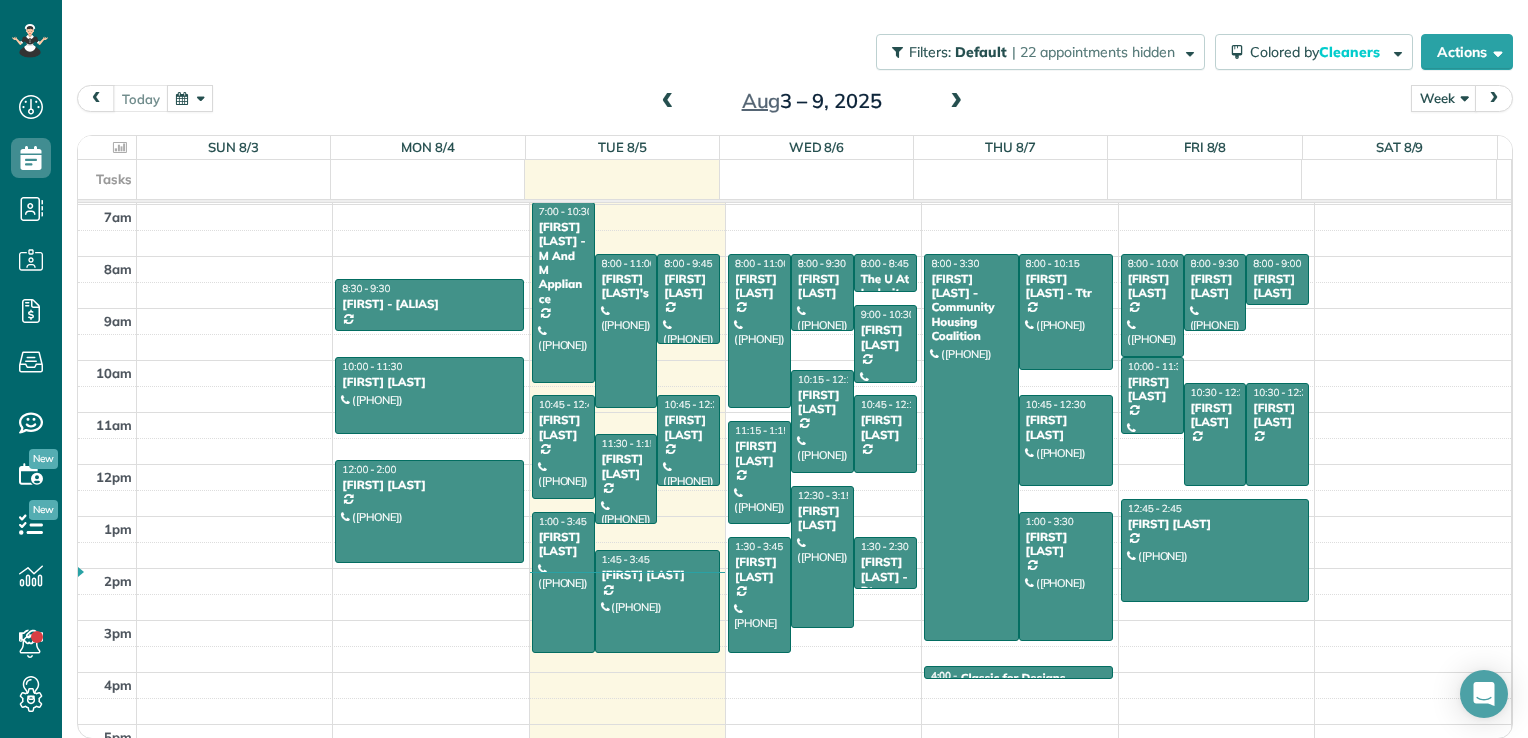 click at bounding box center (956, 102) 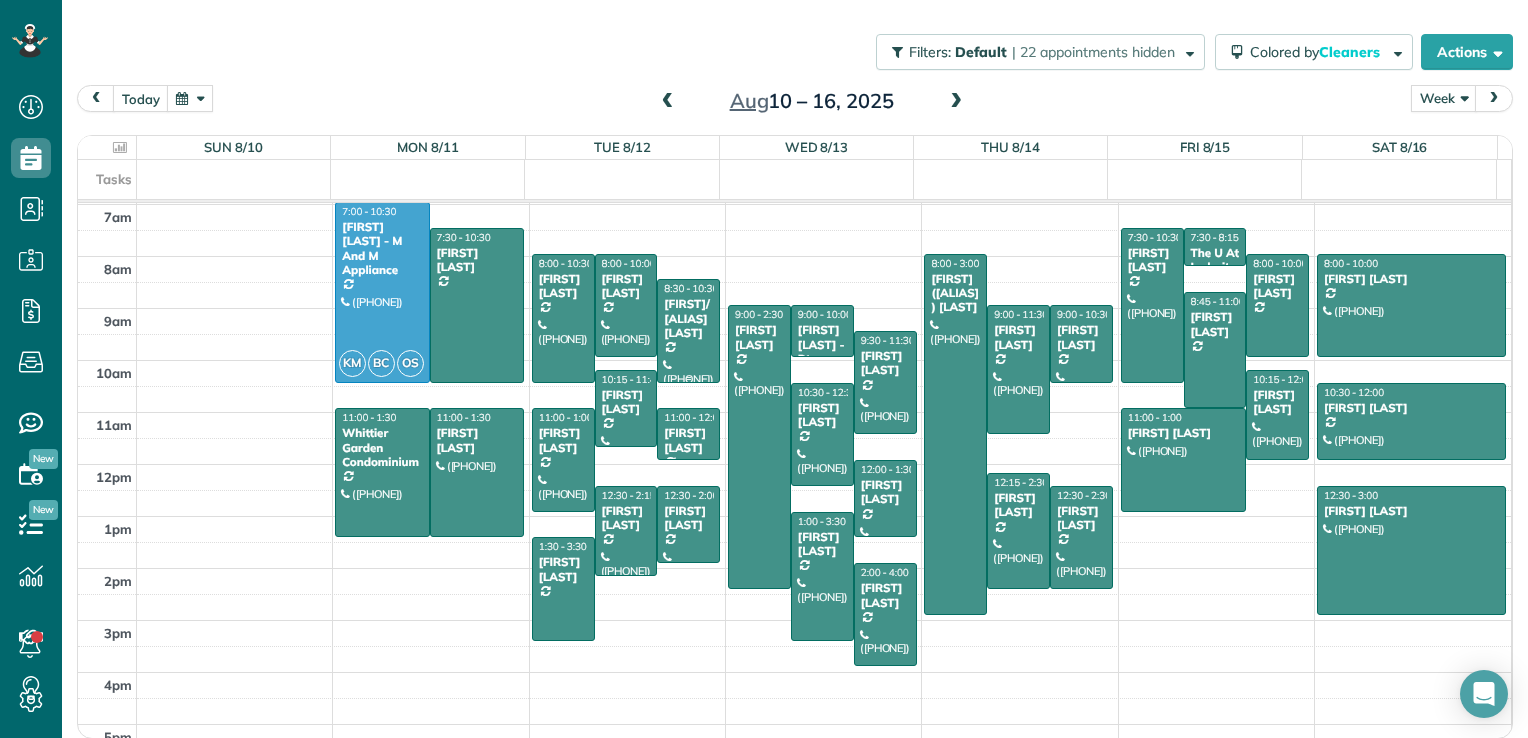 click at bounding box center (688, 330) 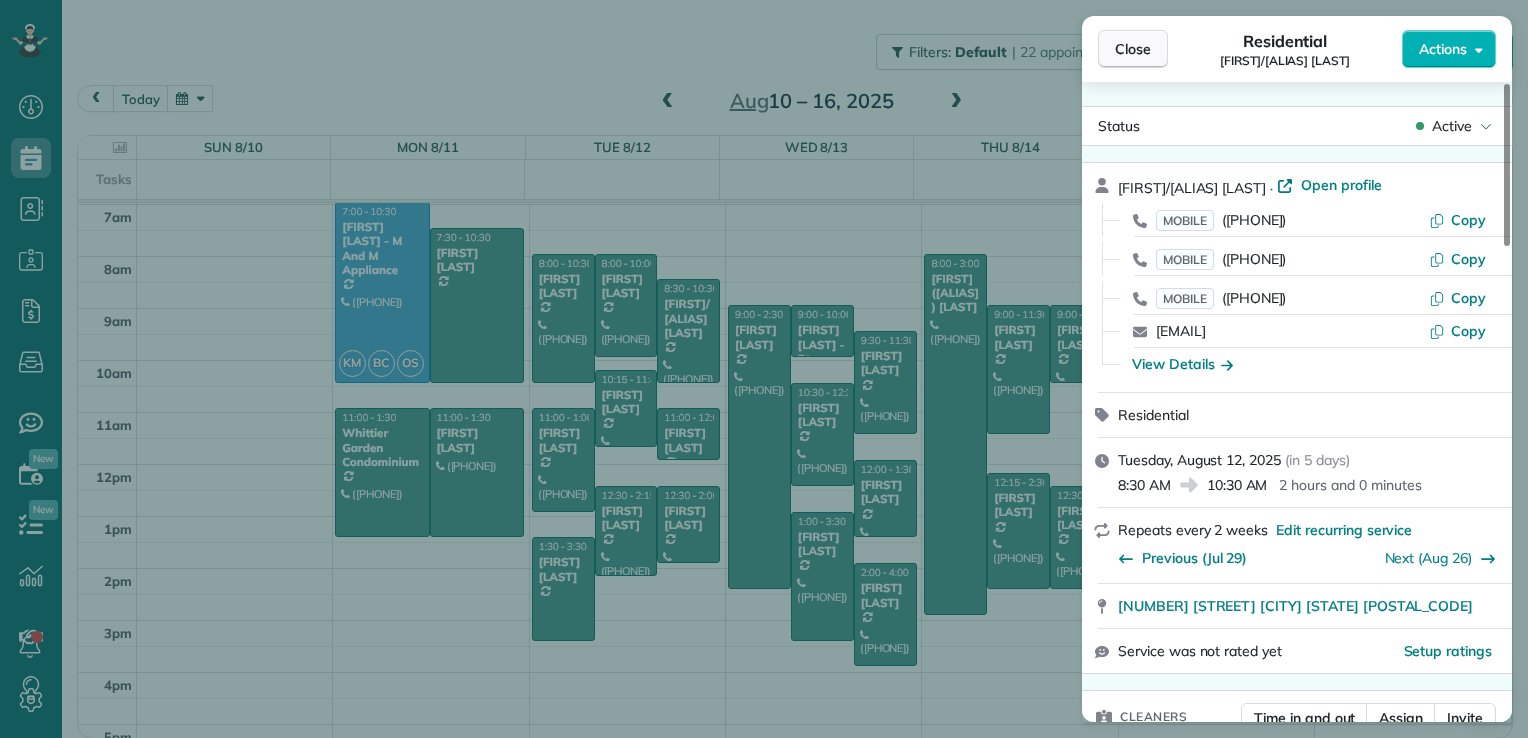 click on "Close" at bounding box center (1133, 49) 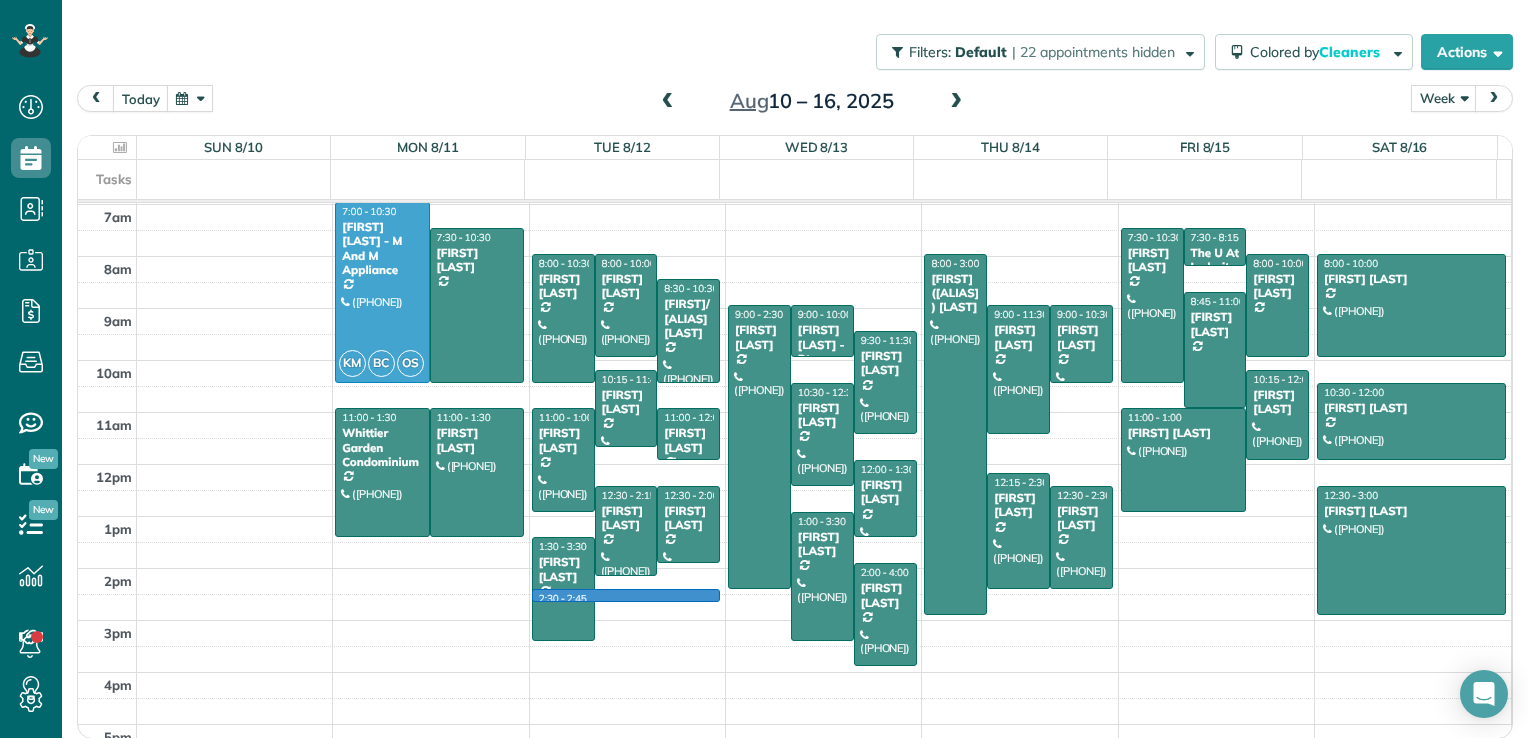click on "[TIME] - [TIME] [FIRST] [LAST] ([PHONE]) [NUMBER] [STREET] [CITY], [STATE] [POSTAL_CODE] [TIME] - [TIME] [FIRST] [LAST] [NUMBER] [STREET] [CITY], [STATE] [POSTAL_CODE] [TIME] - [TIME] [ALIAS] ([PHONE]) [NUMBER] [STREET] [CITY], [STATE] [POSTAL_CODE] [TIME] - [TIME] [FIRST] [LAST] ([PHONE]) [NUMBER] [STREET] [CITY], [STATE] [POSTAL_CODE] [TIME] - [TIME] [FIRST] [LAST] ([PHONE]) [NUMBER] [STREET] [CITY], [STATE] [POSTAL_CODE] [TIME] - [TIME] [FIRST] [LAST] ([PHONE]) [NUMBER] [STREET] [CITY], [STATE] [POSTAL_CODE] [TIME] - [TIME] [FIRST] [LAST] ([PHONE]) [NUMBER] [STREET] [CITY], [STATE] [POSTAL_CODE] [TIME] - [TIME] [FIRST] [LAST] ([PHONE]) [NUMBER] [STREET] [CITY], [STATE] [POSTAL_CODE] [TIME] - [TIME] [FIRST] [LAST] ([PHONE]) [NUMBER] [STREET] [CITY], [STATE] [POSTAL_CODE]" at bounding box center (794, 308) 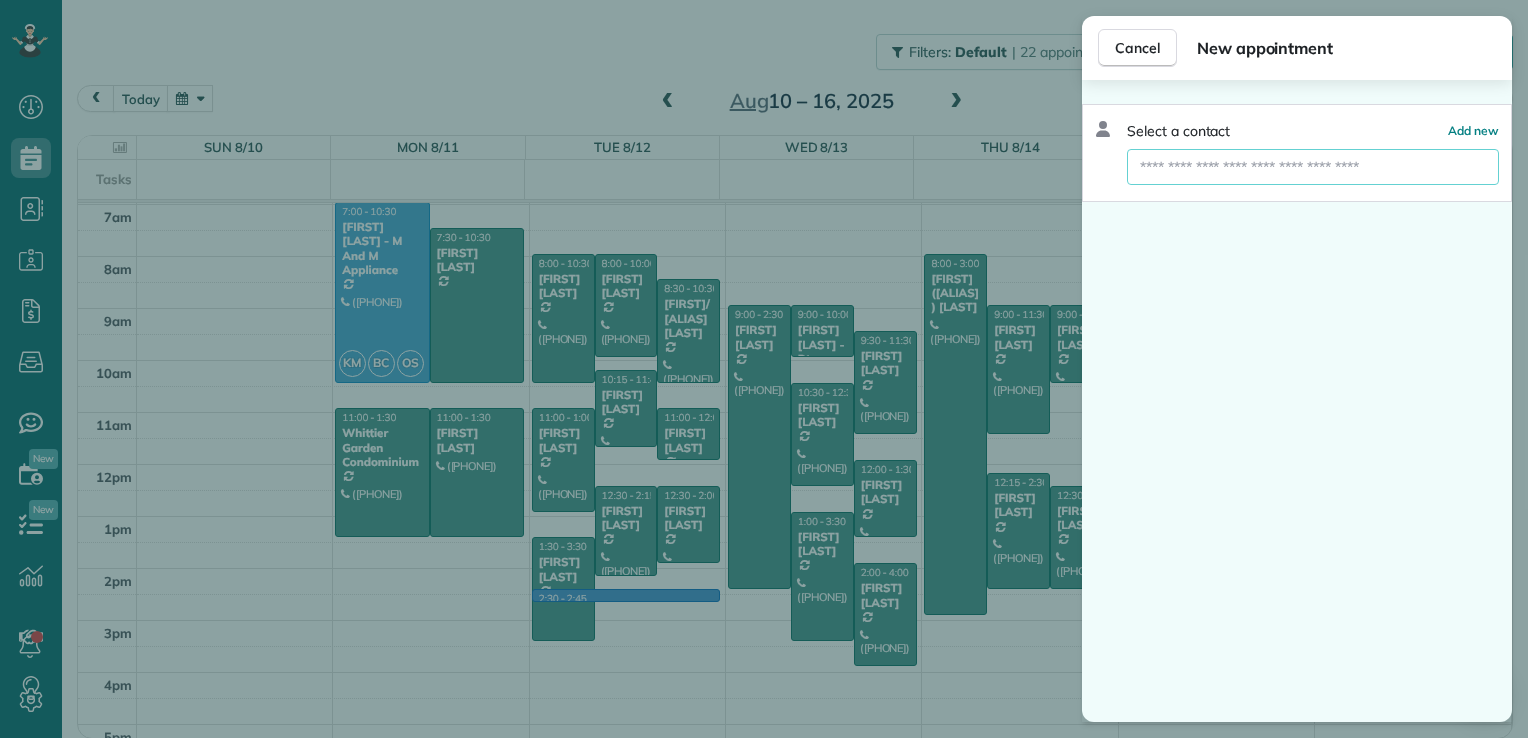 click at bounding box center [1313, 167] 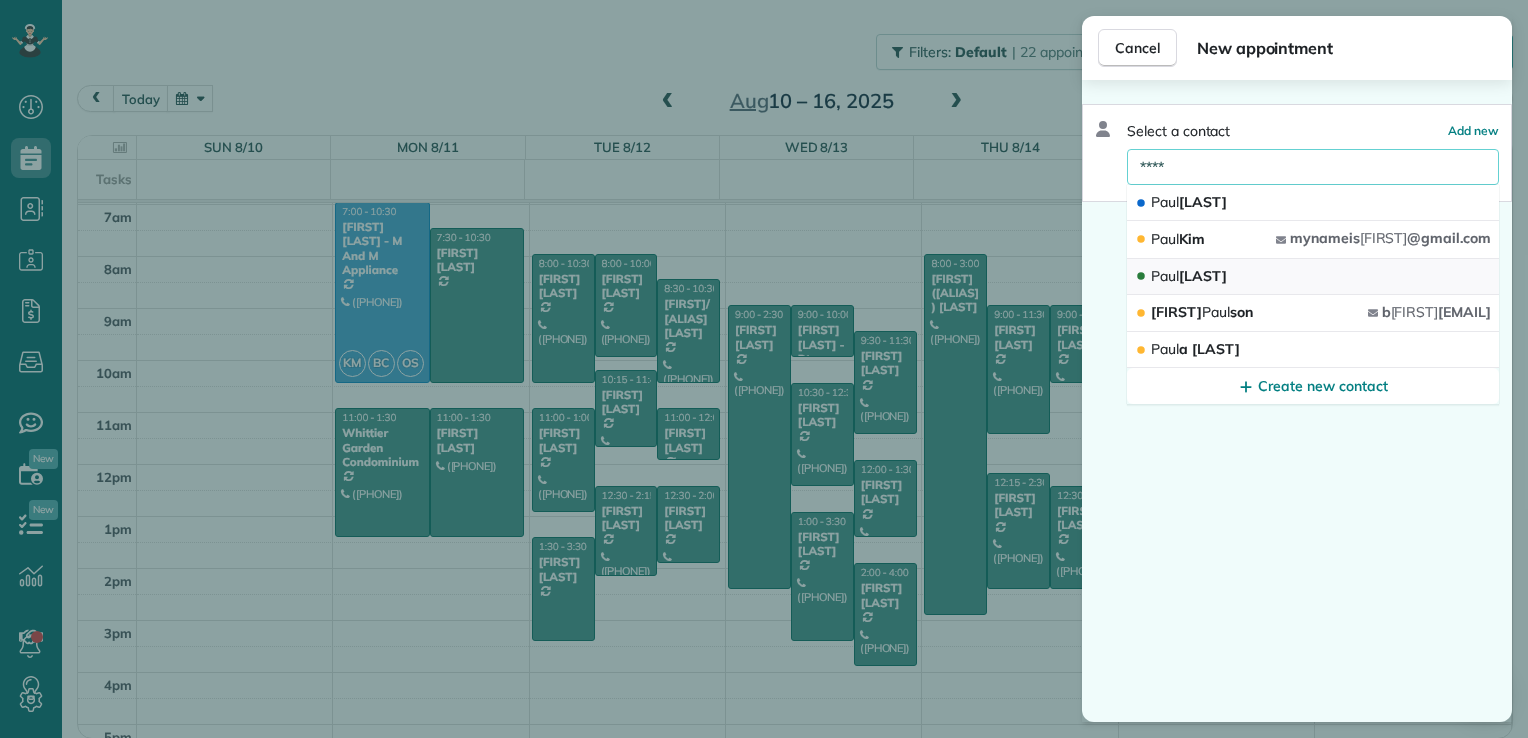 type on "****" 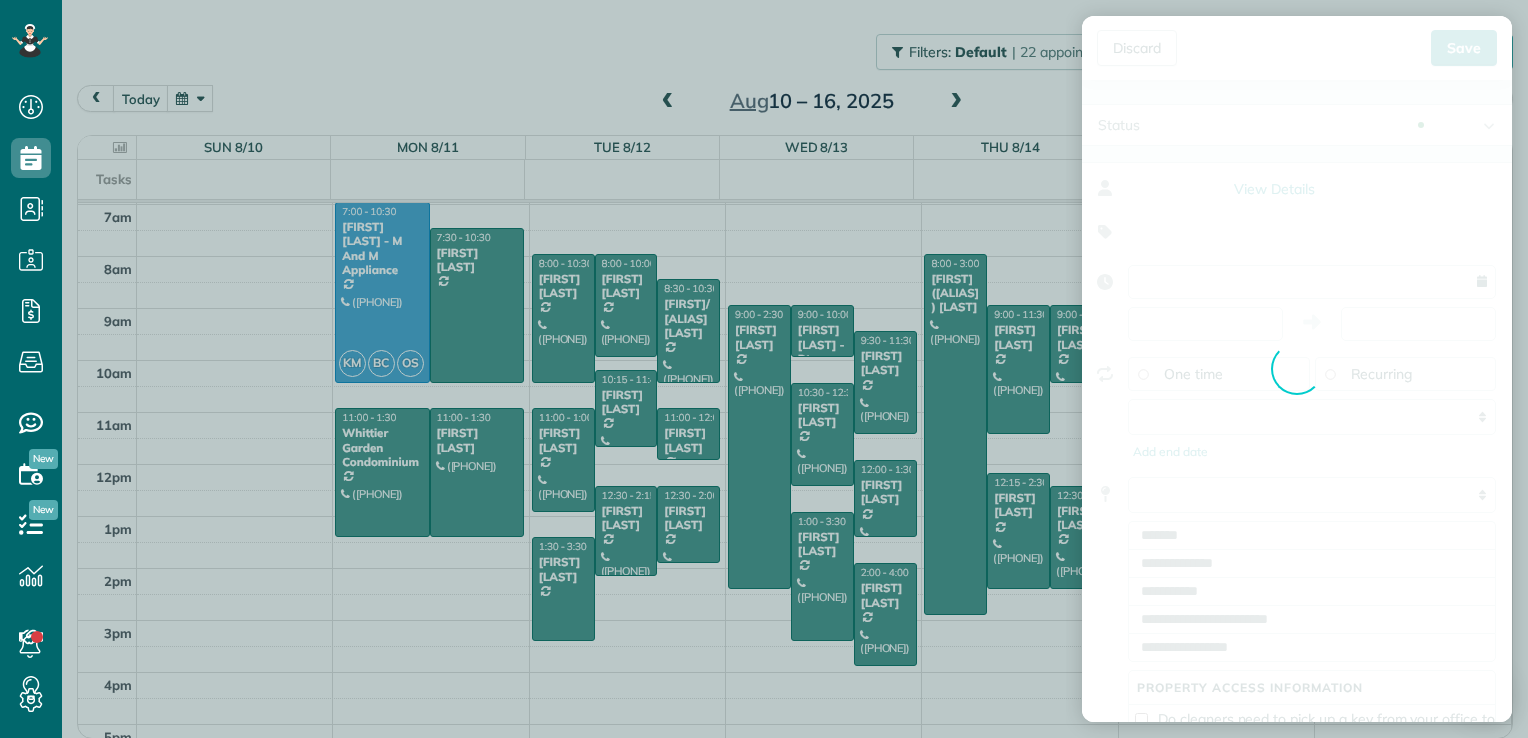 type on "**********" 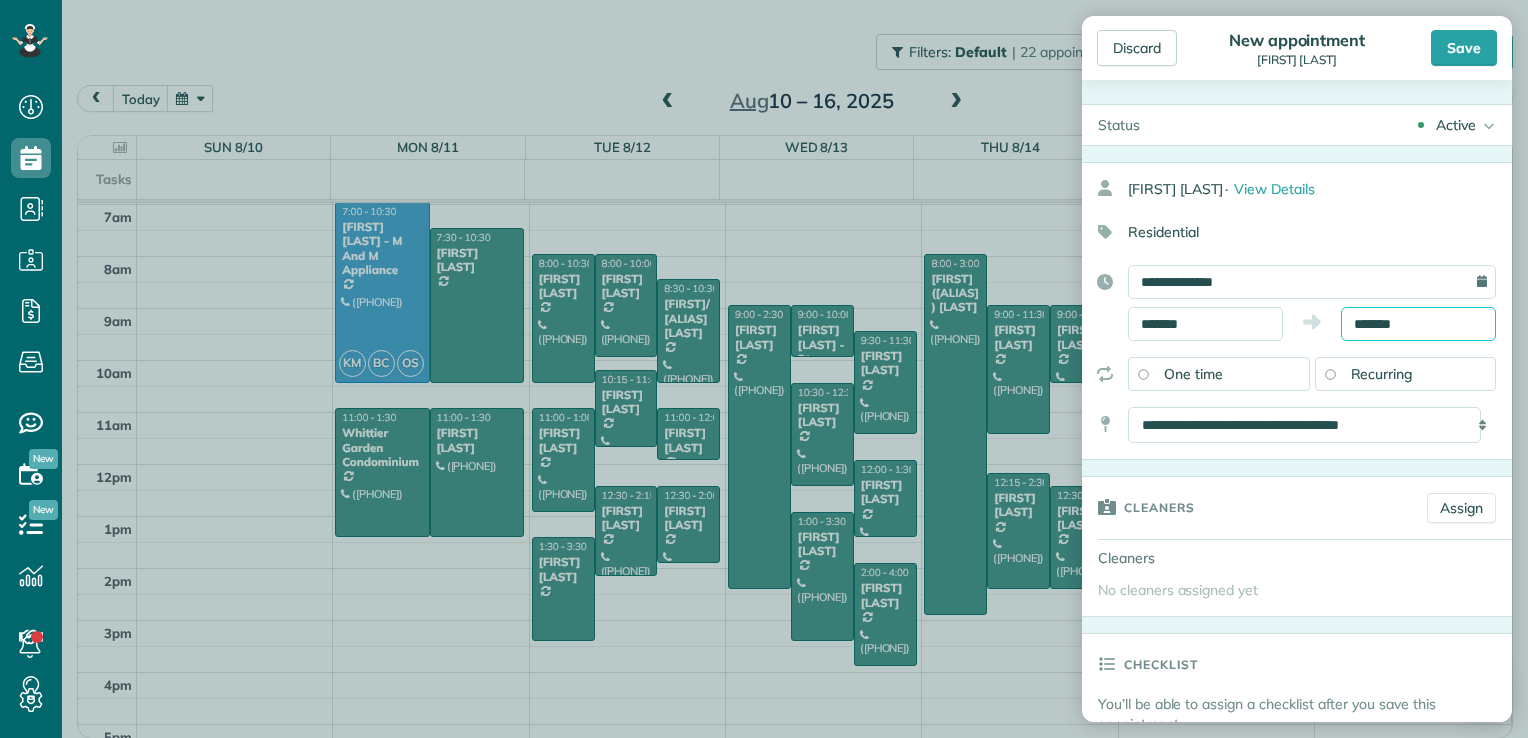 click on "*******" at bounding box center [1418, 324] 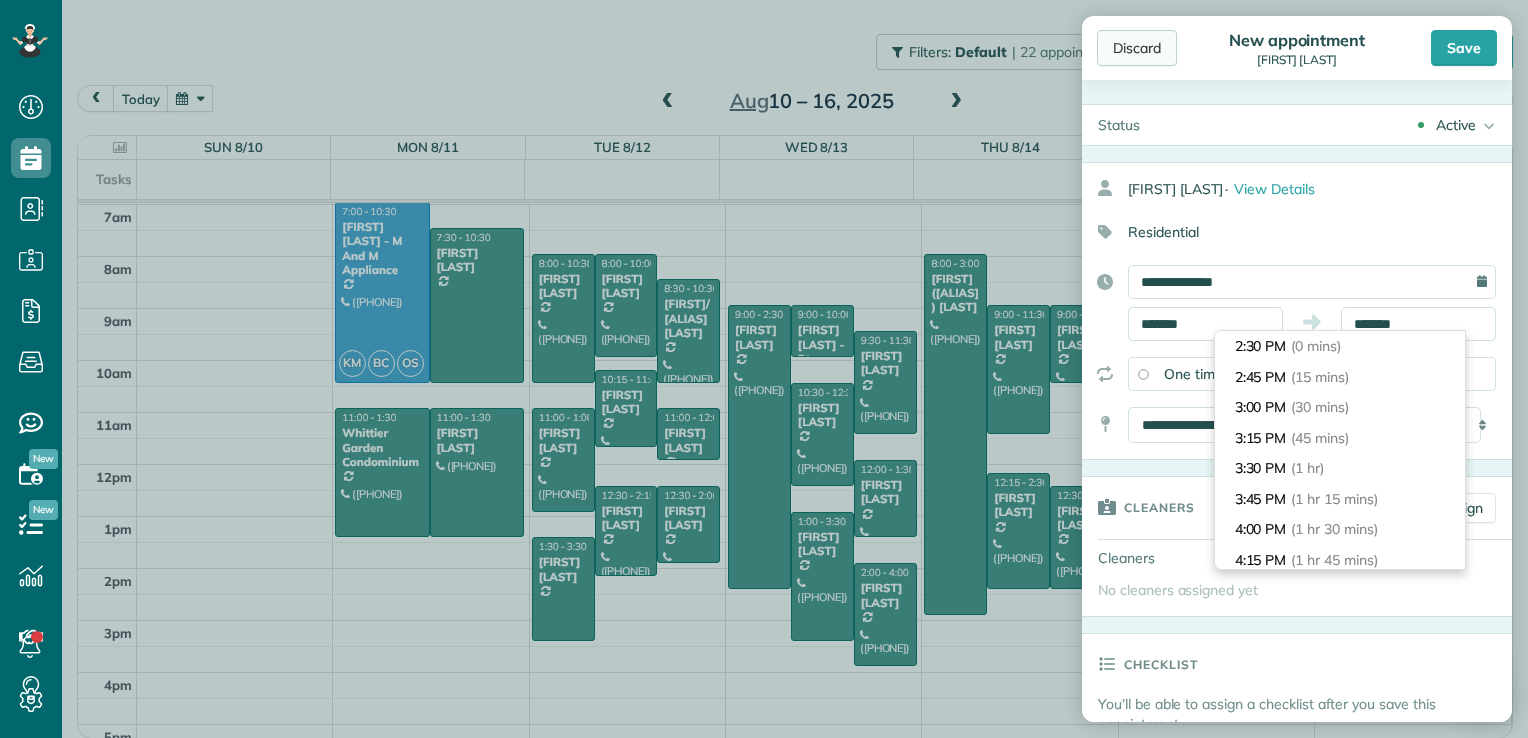 click on "Discard" at bounding box center (1137, 48) 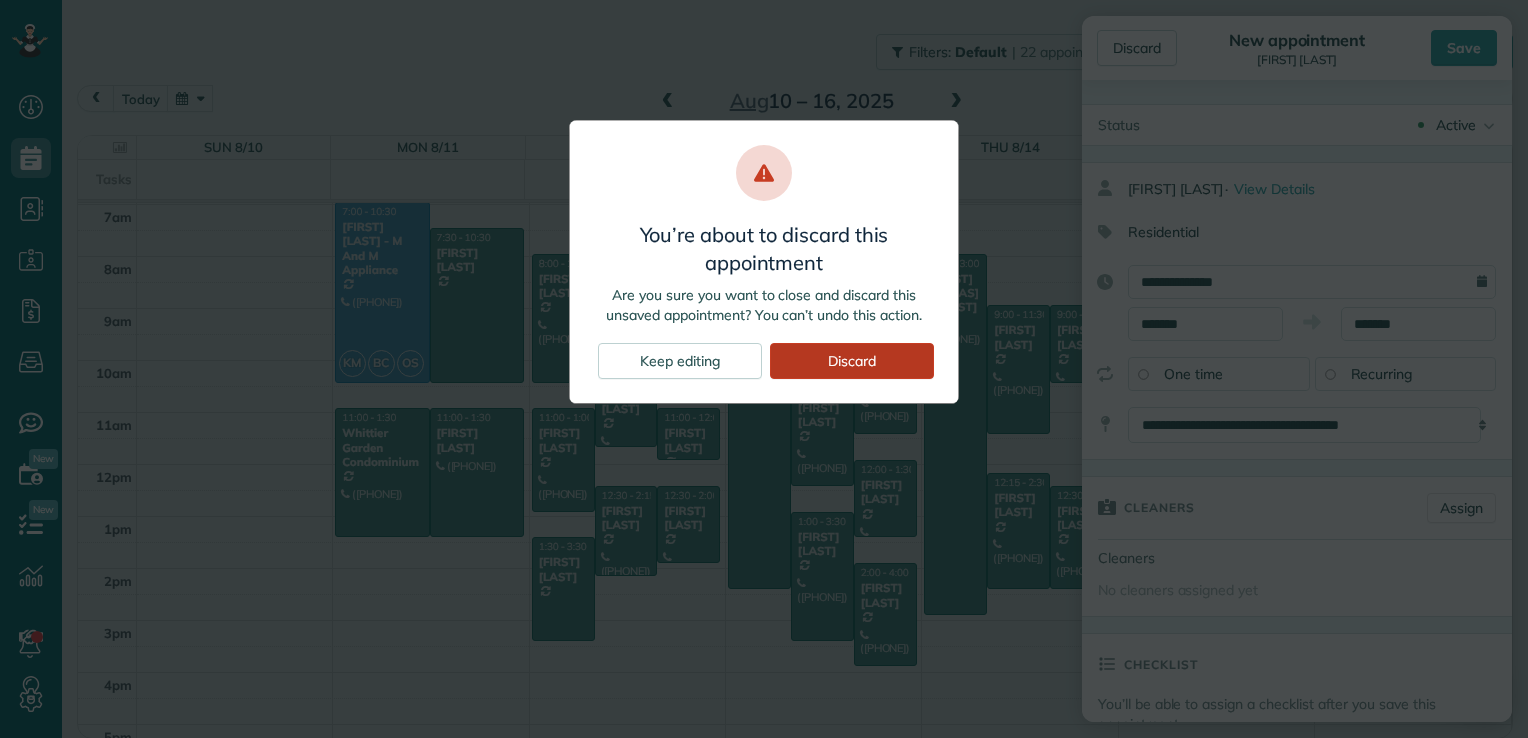 click on "Discard" at bounding box center (852, 361) 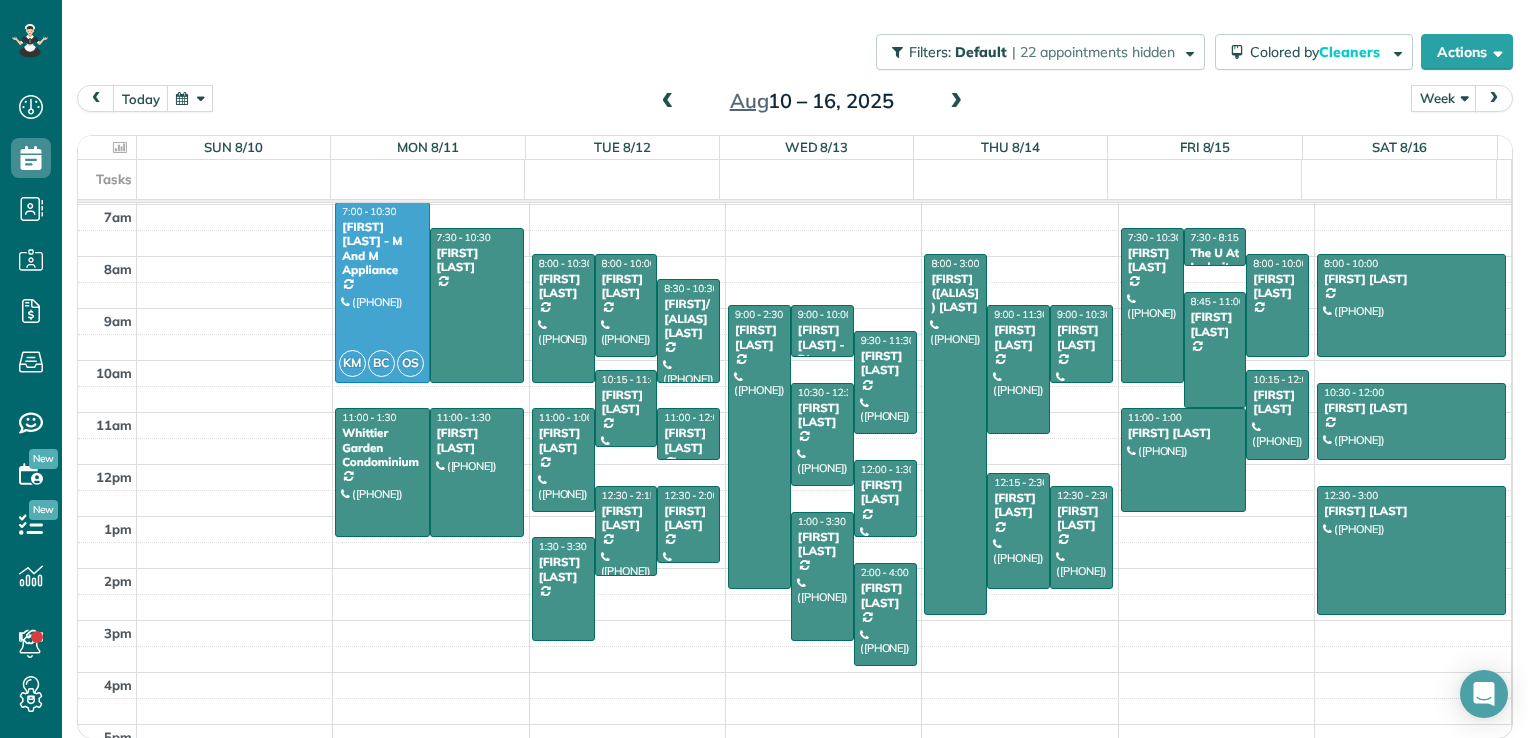 click at bounding box center [668, 102] 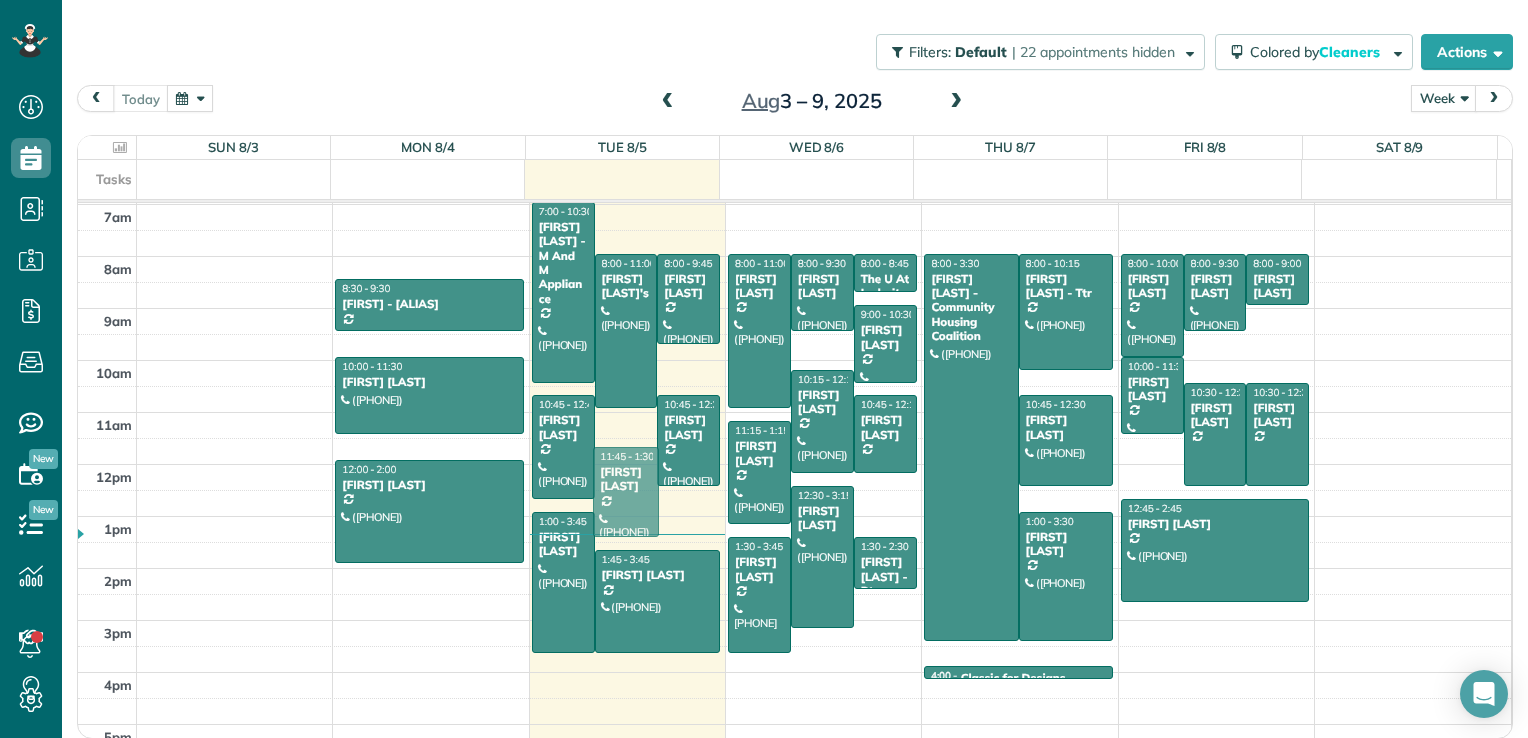scroll, scrollTop: 361, scrollLeft: 0, axis: vertical 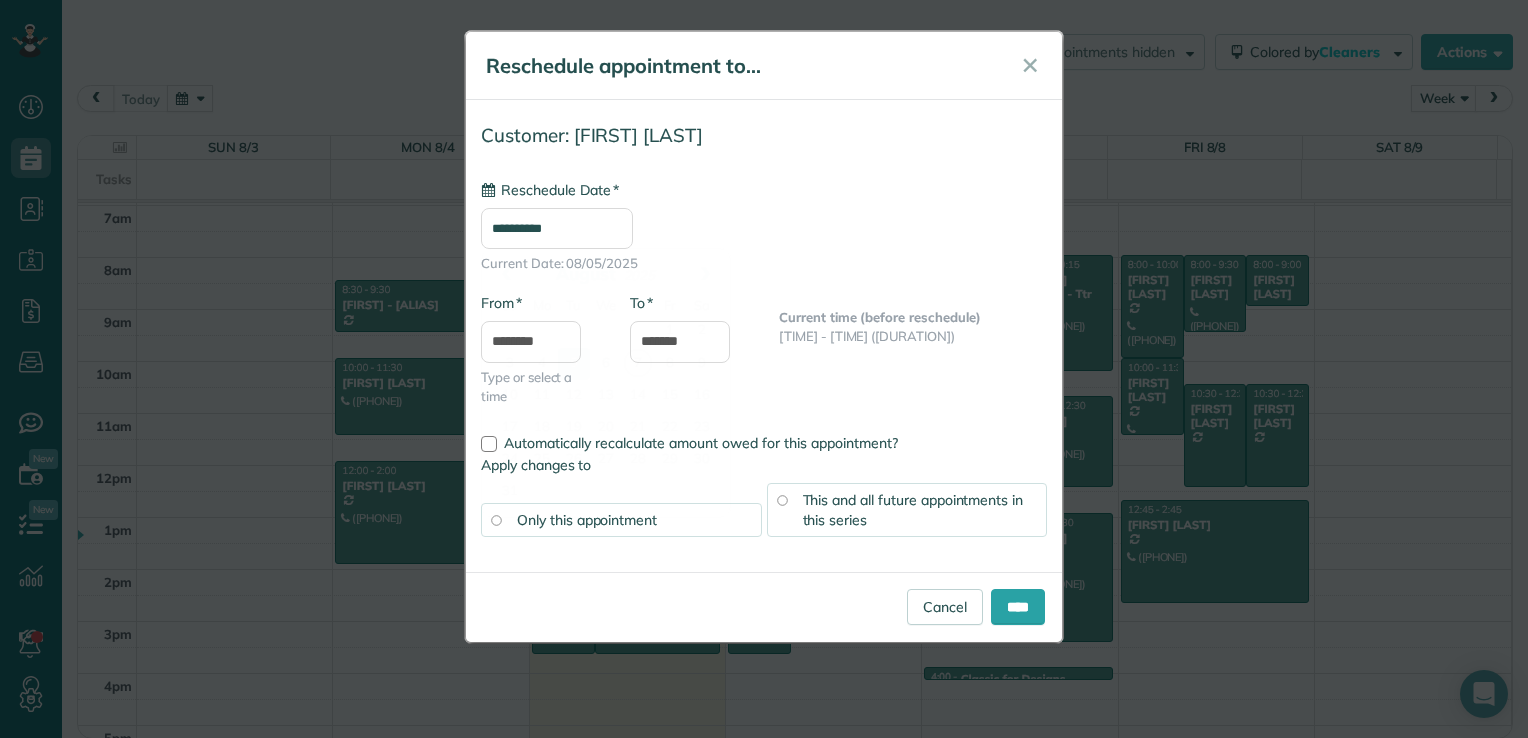 click on "**********" at bounding box center [557, 228] 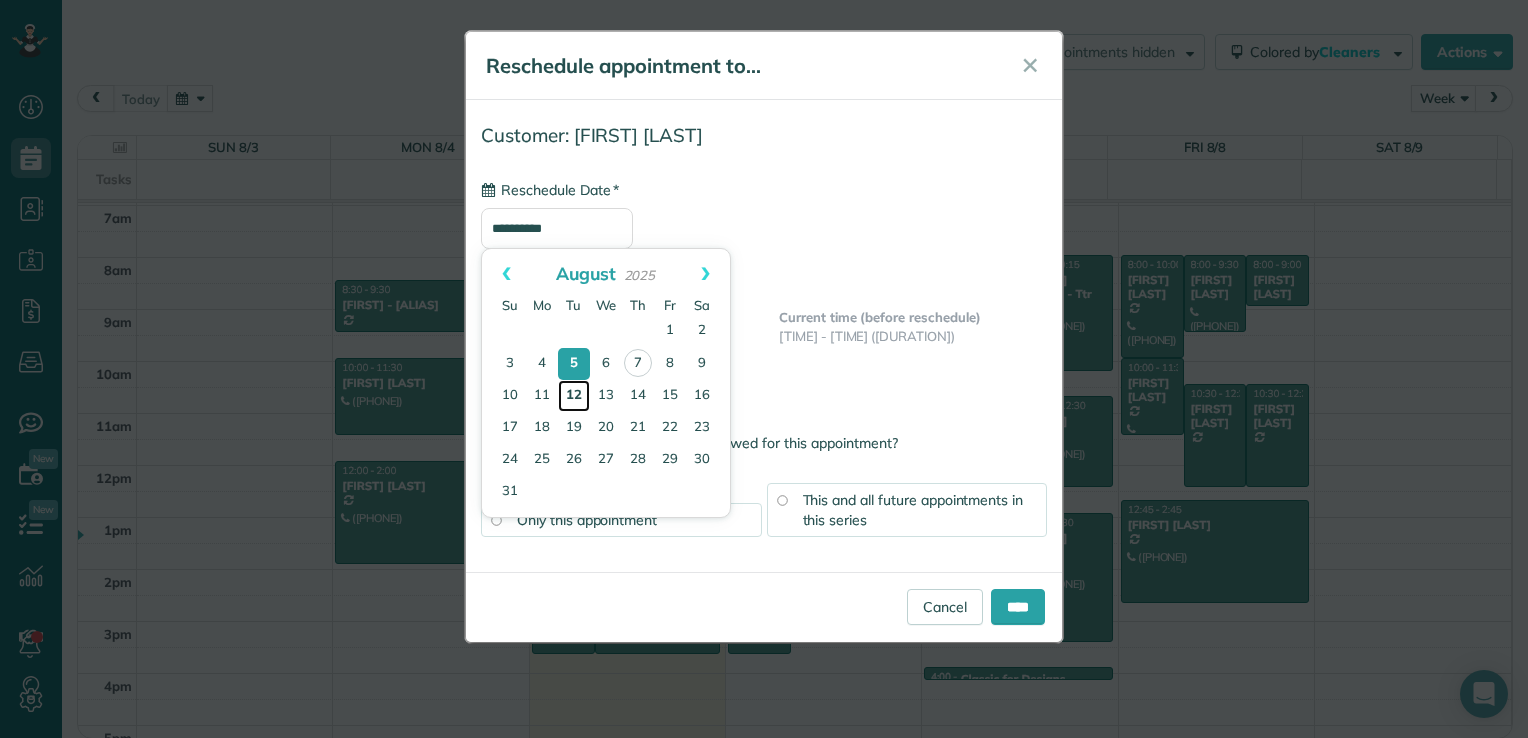 click on "12" at bounding box center (574, 396) 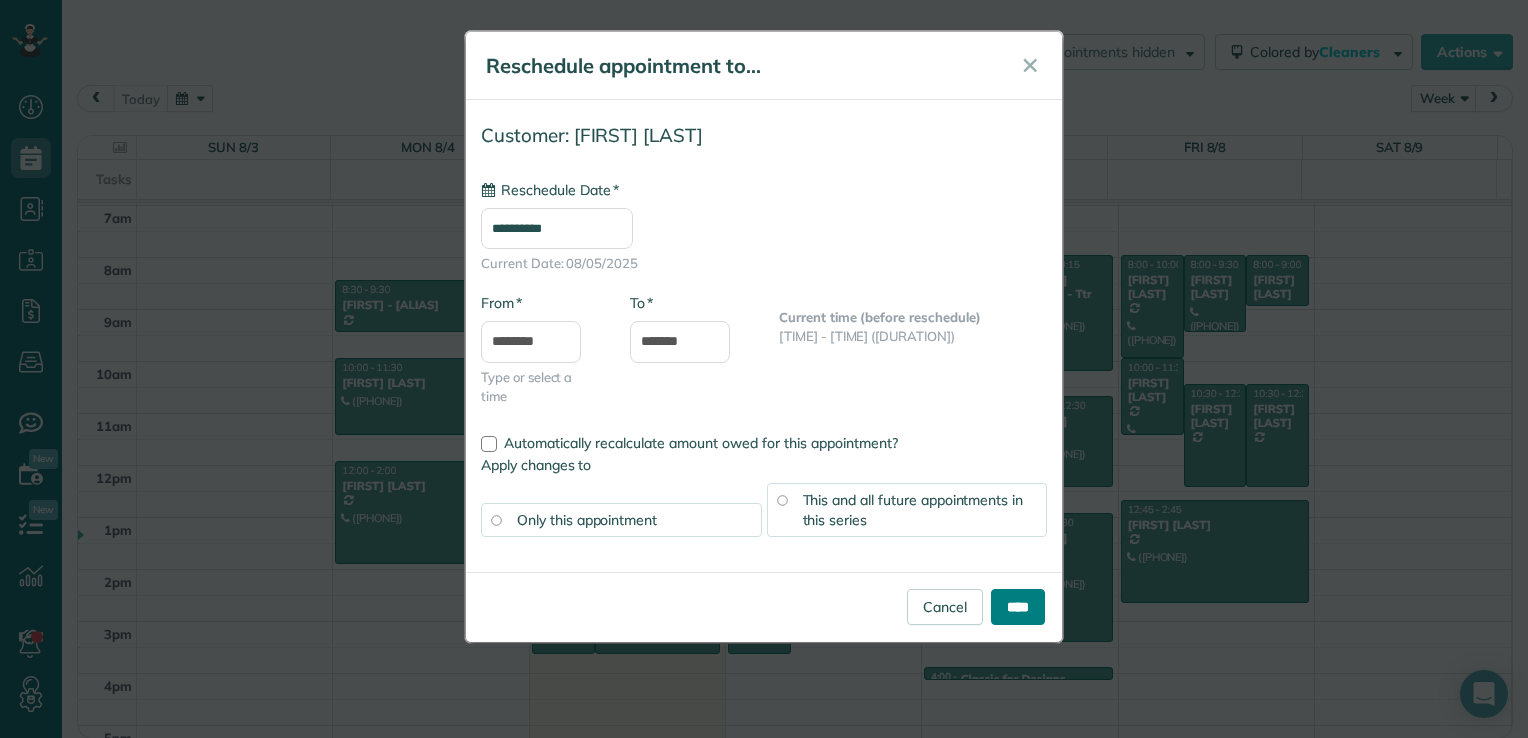 click on "****" at bounding box center [1018, 607] 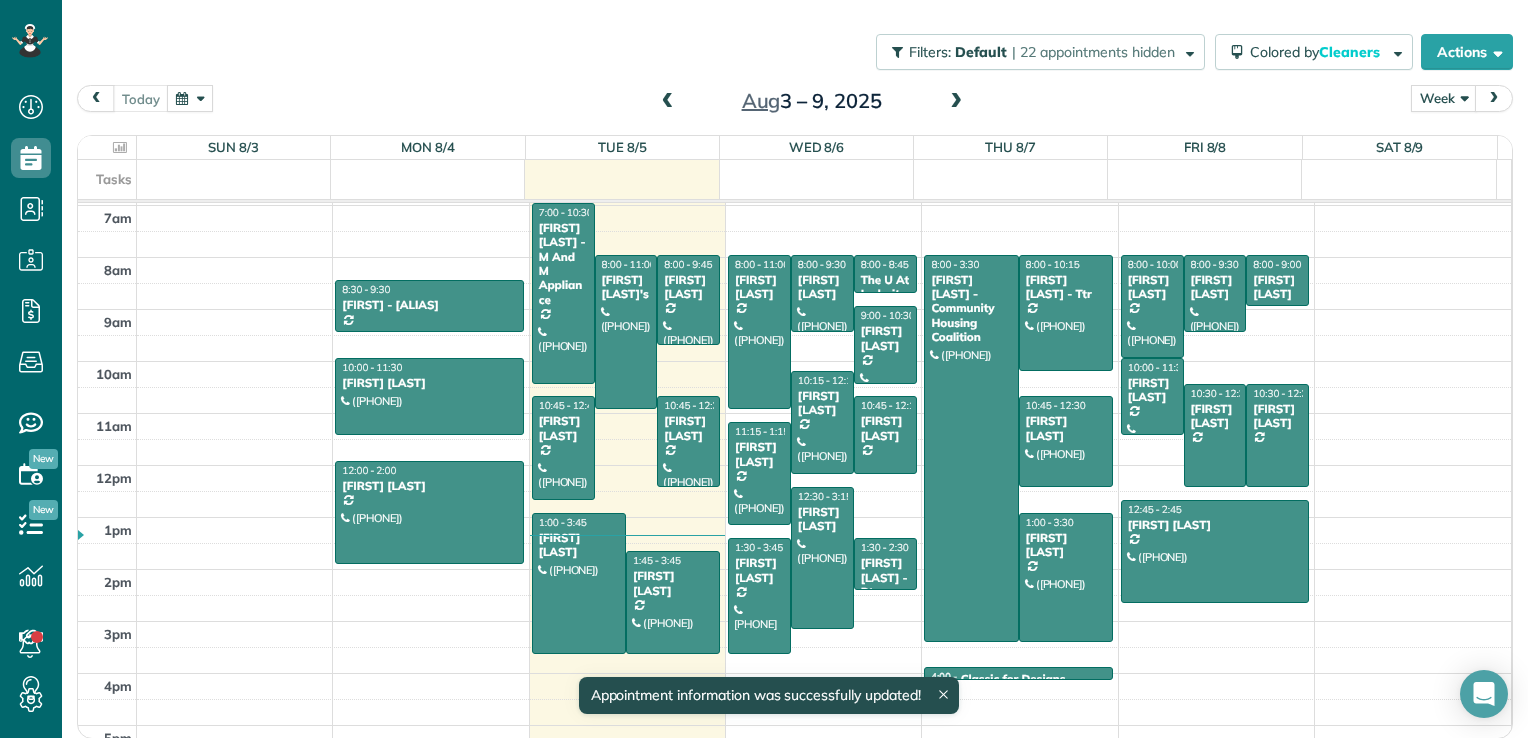 click at bounding box center [956, 102] 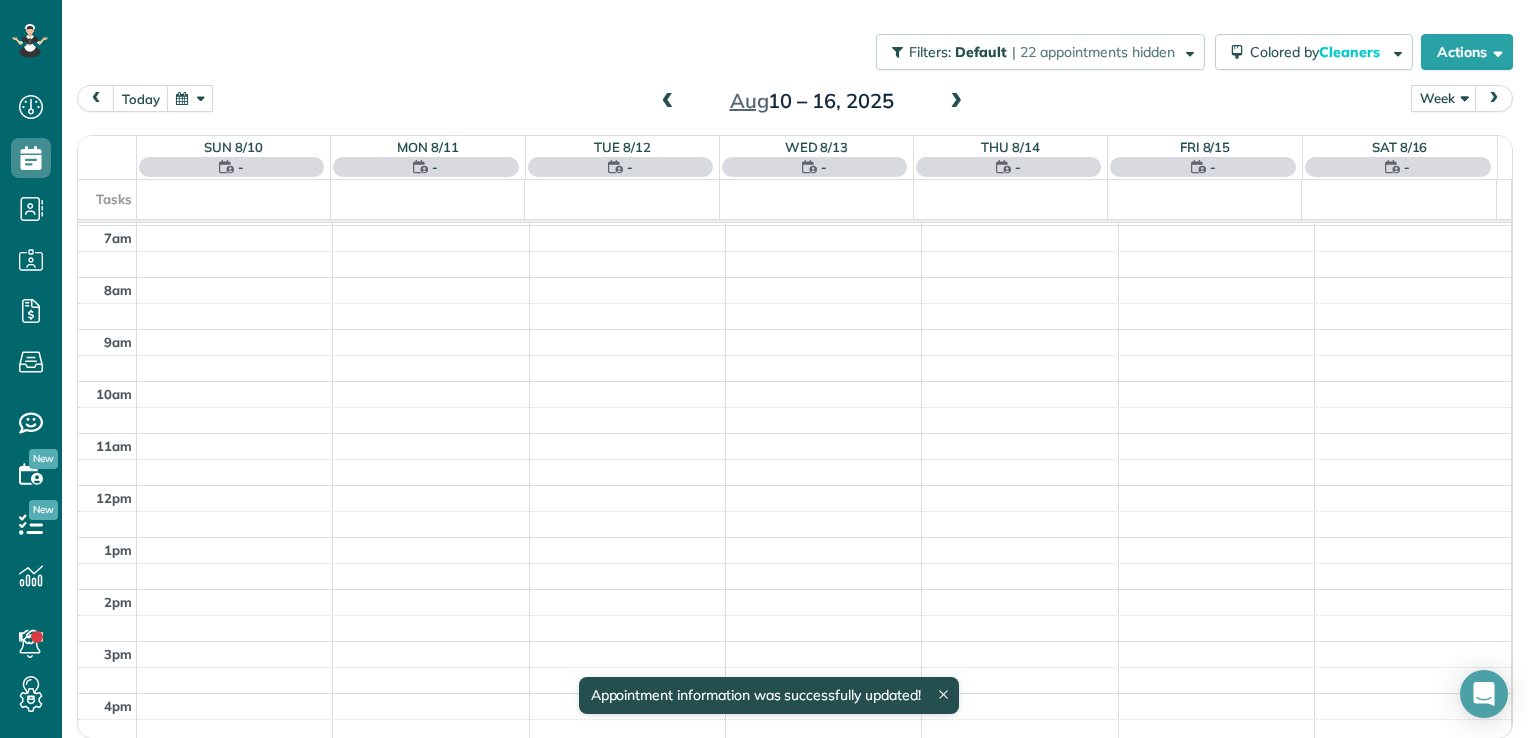 scroll, scrollTop: 362, scrollLeft: 0, axis: vertical 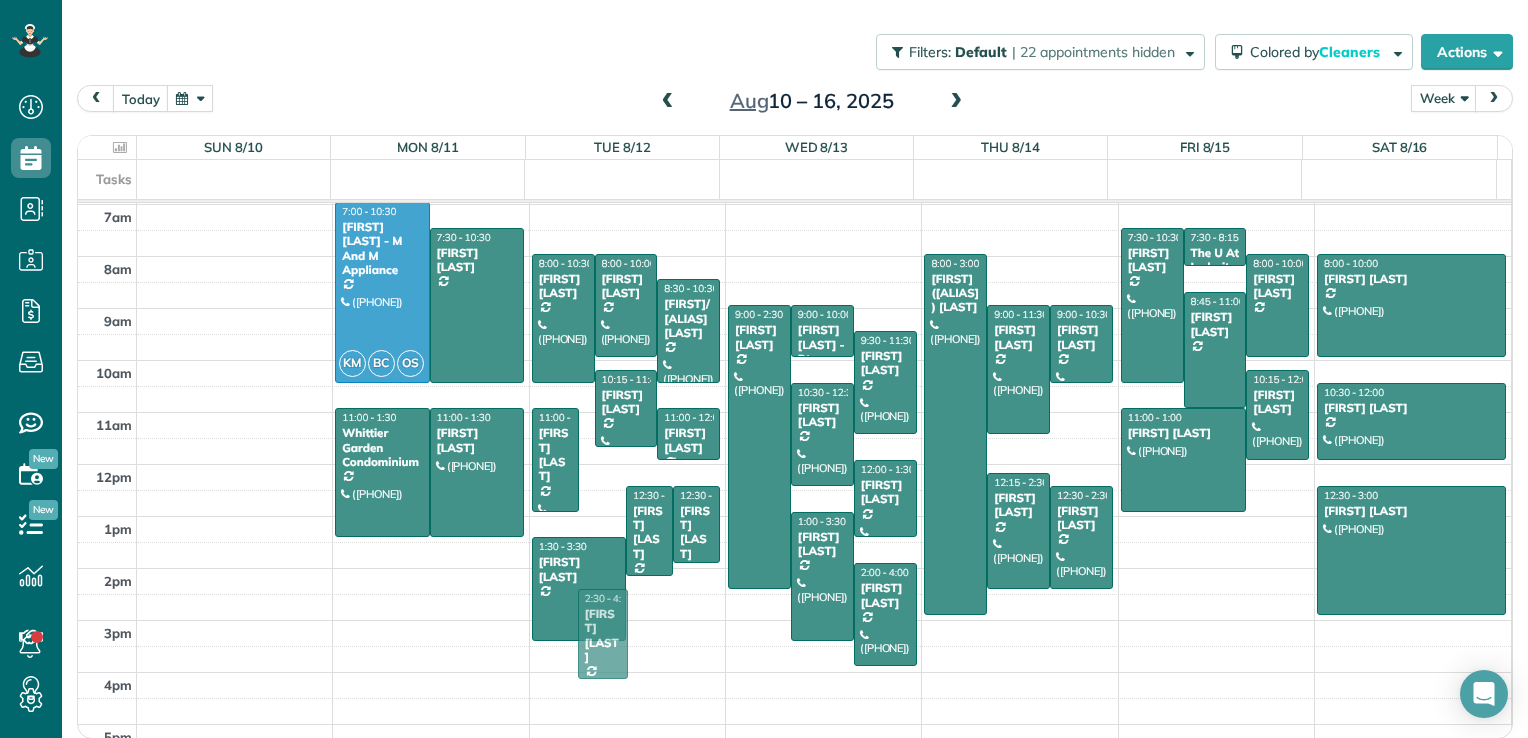 drag, startPoint x: 598, startPoint y: 485, endPoint x: 580, endPoint y: 624, distance: 140.16063 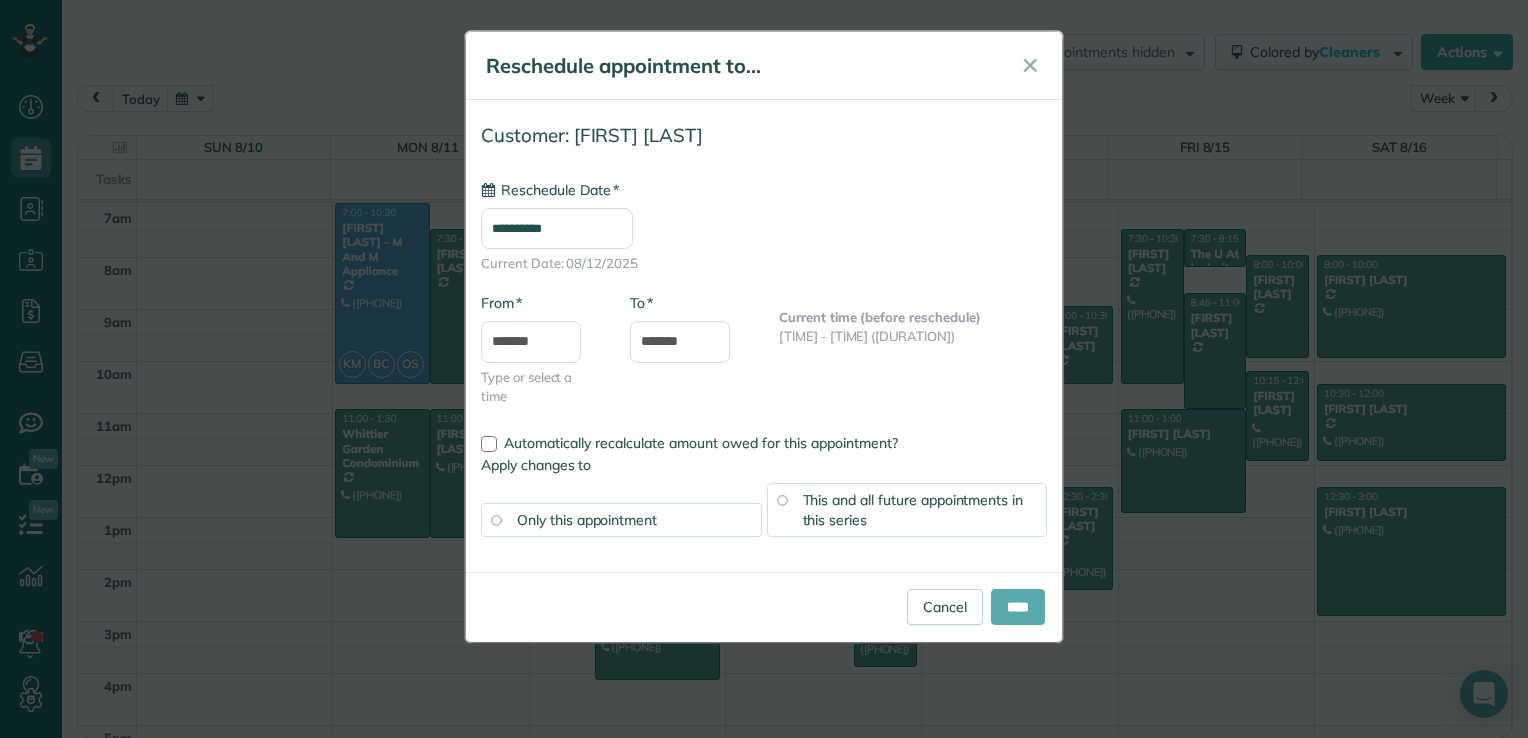 type on "**********" 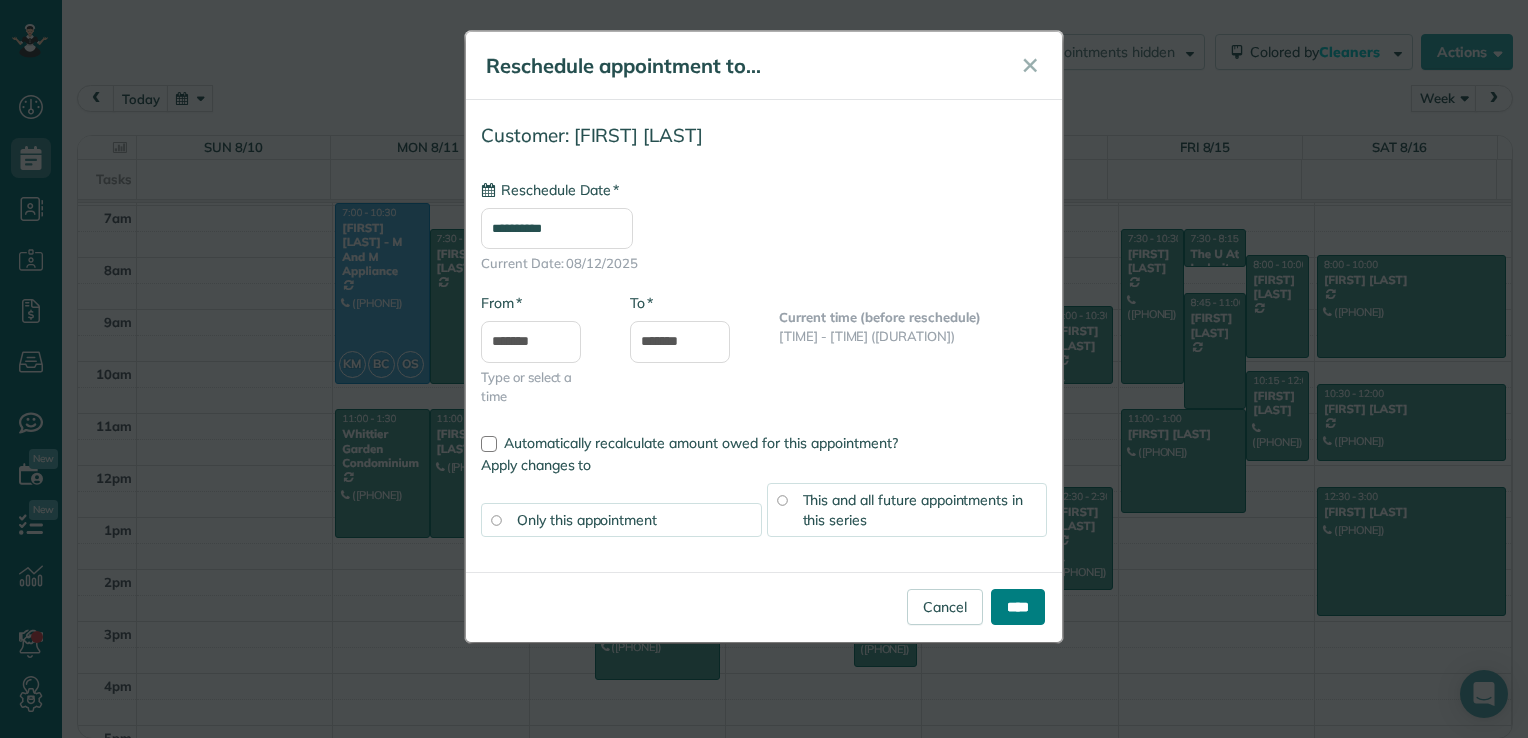 click on "****" at bounding box center (1018, 607) 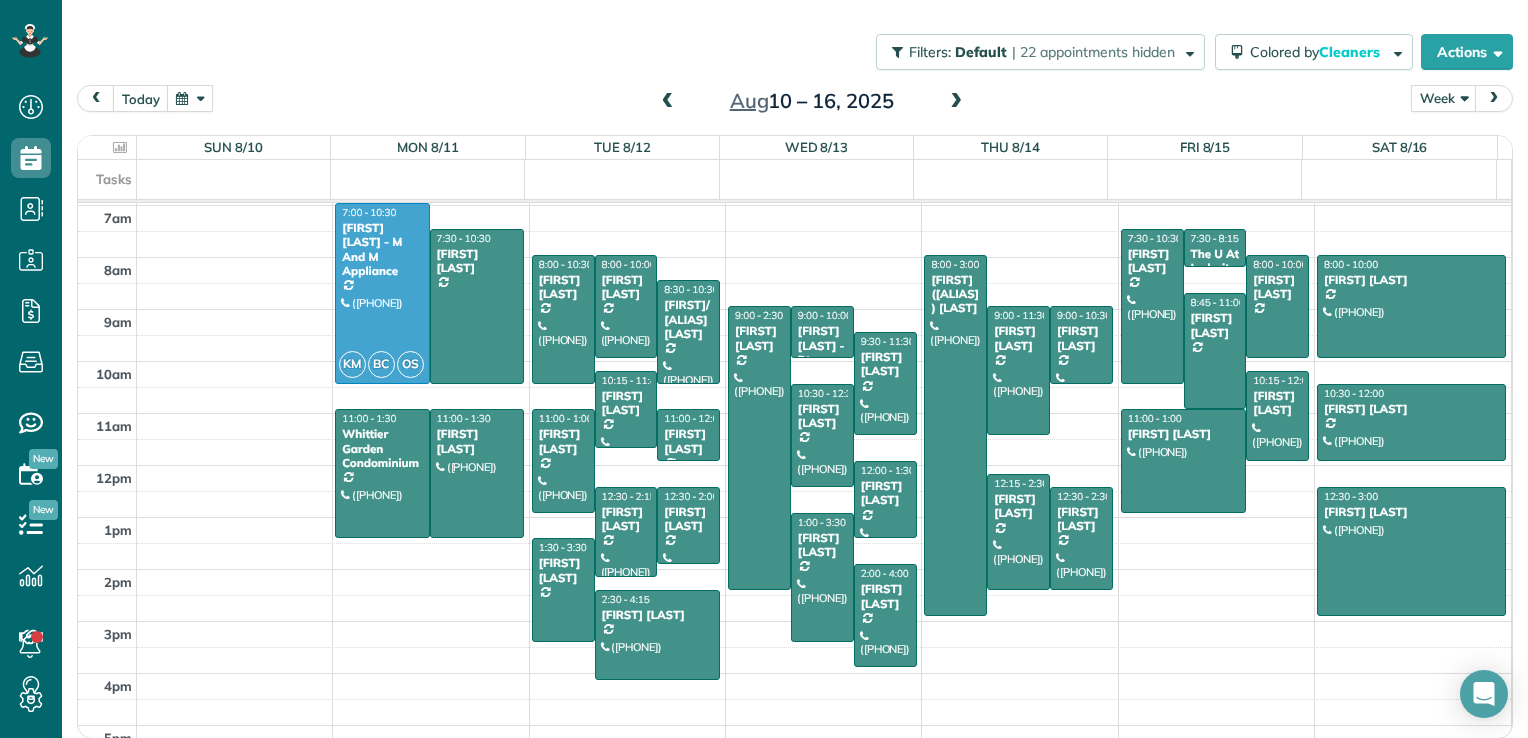 click at bounding box center [668, 102] 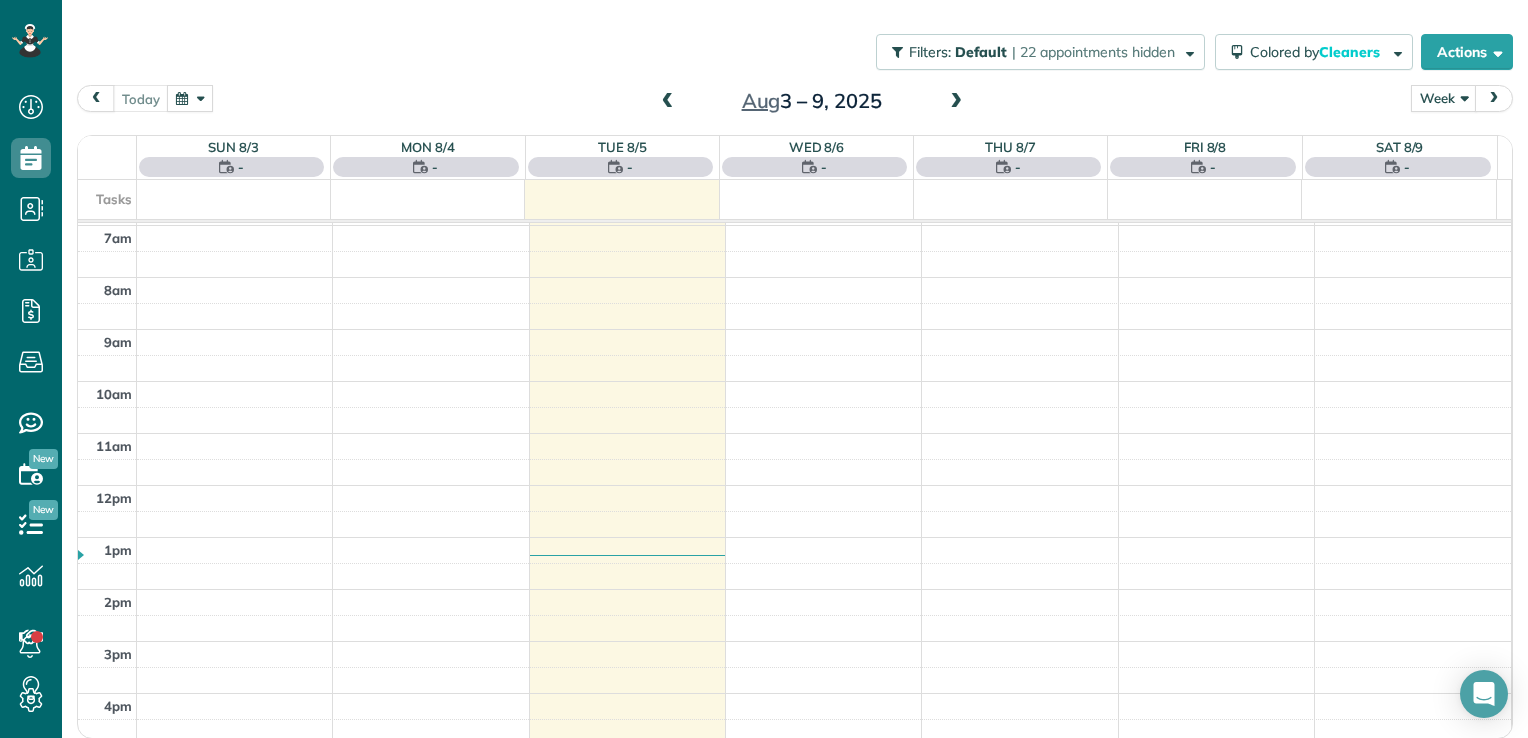 scroll, scrollTop: 362, scrollLeft: 0, axis: vertical 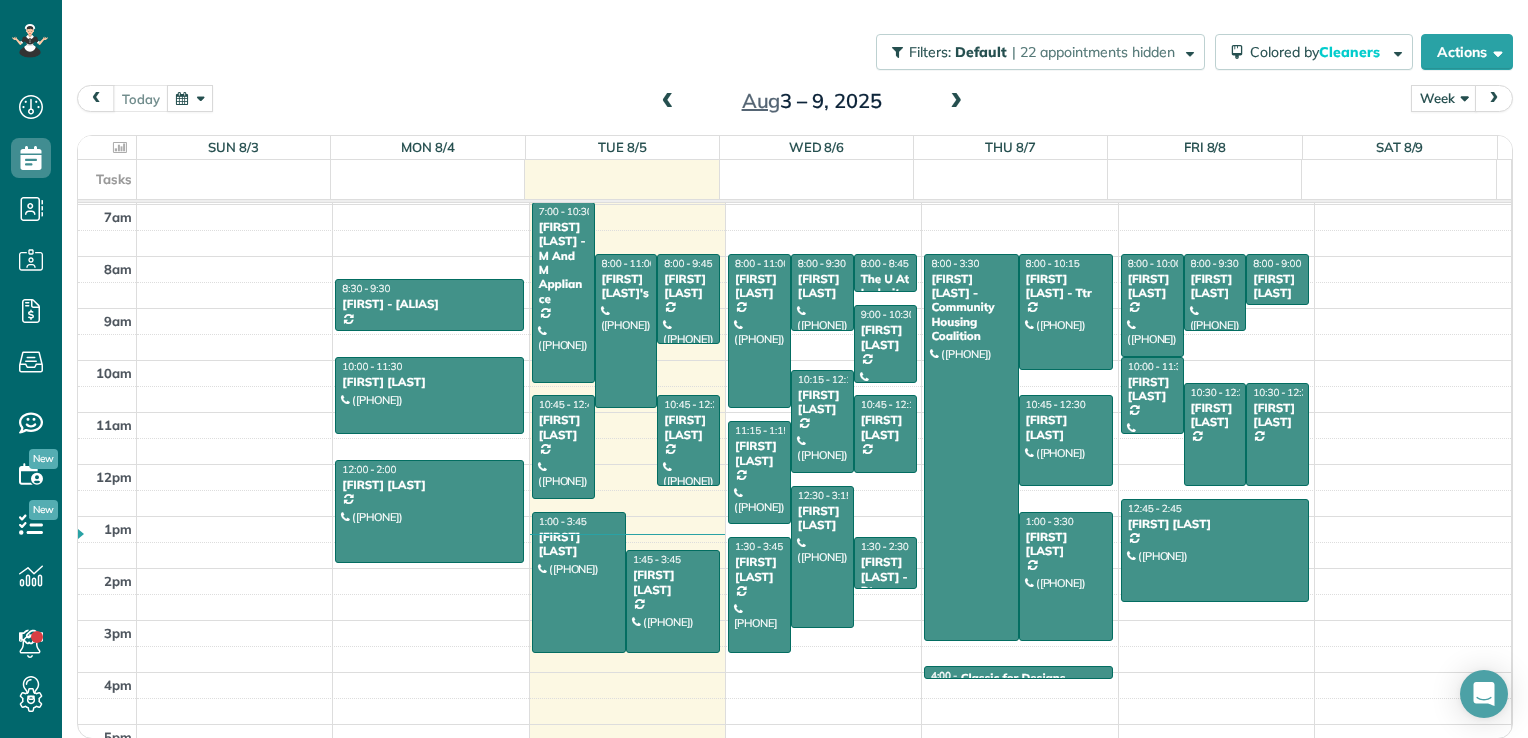 click at bounding box center [956, 102] 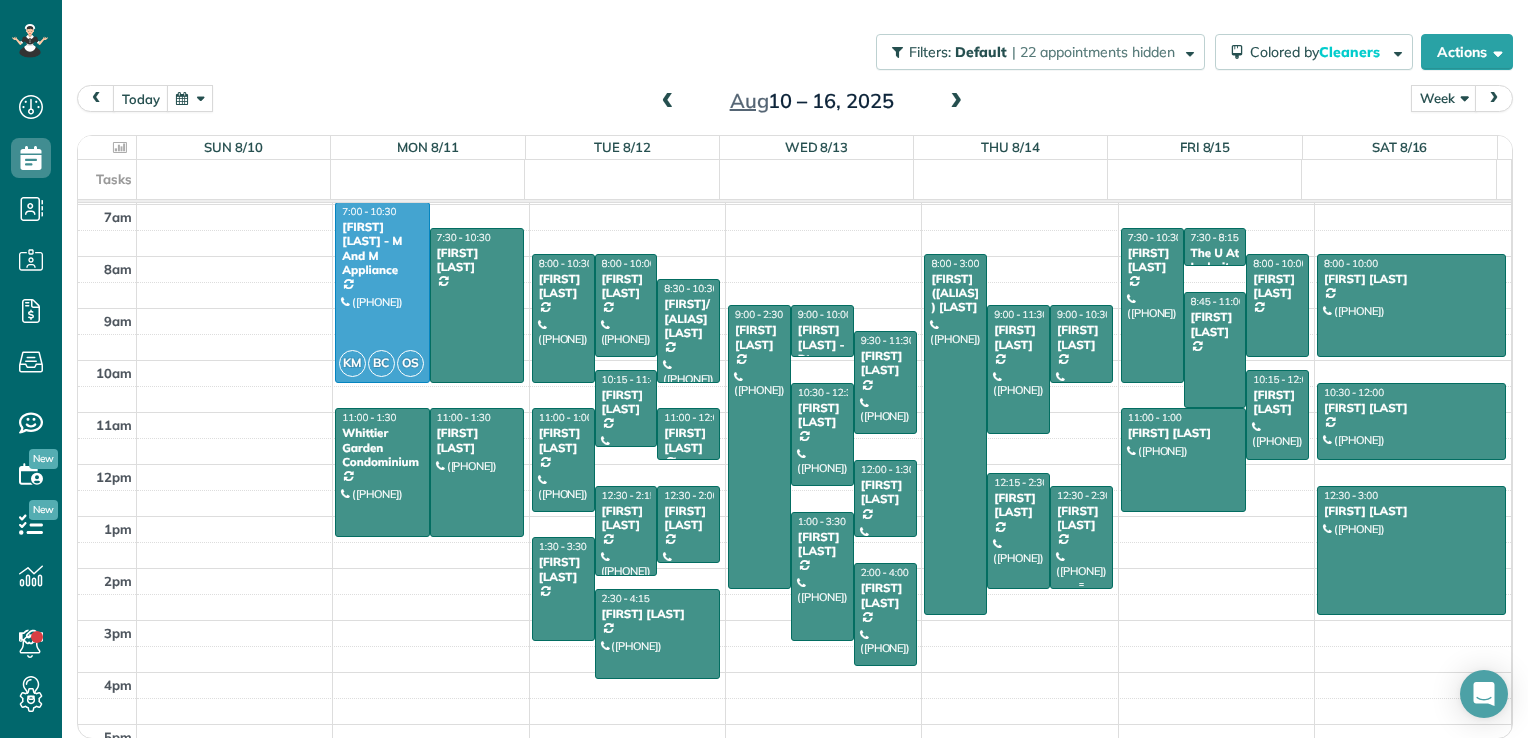 click at bounding box center [1081, 537] 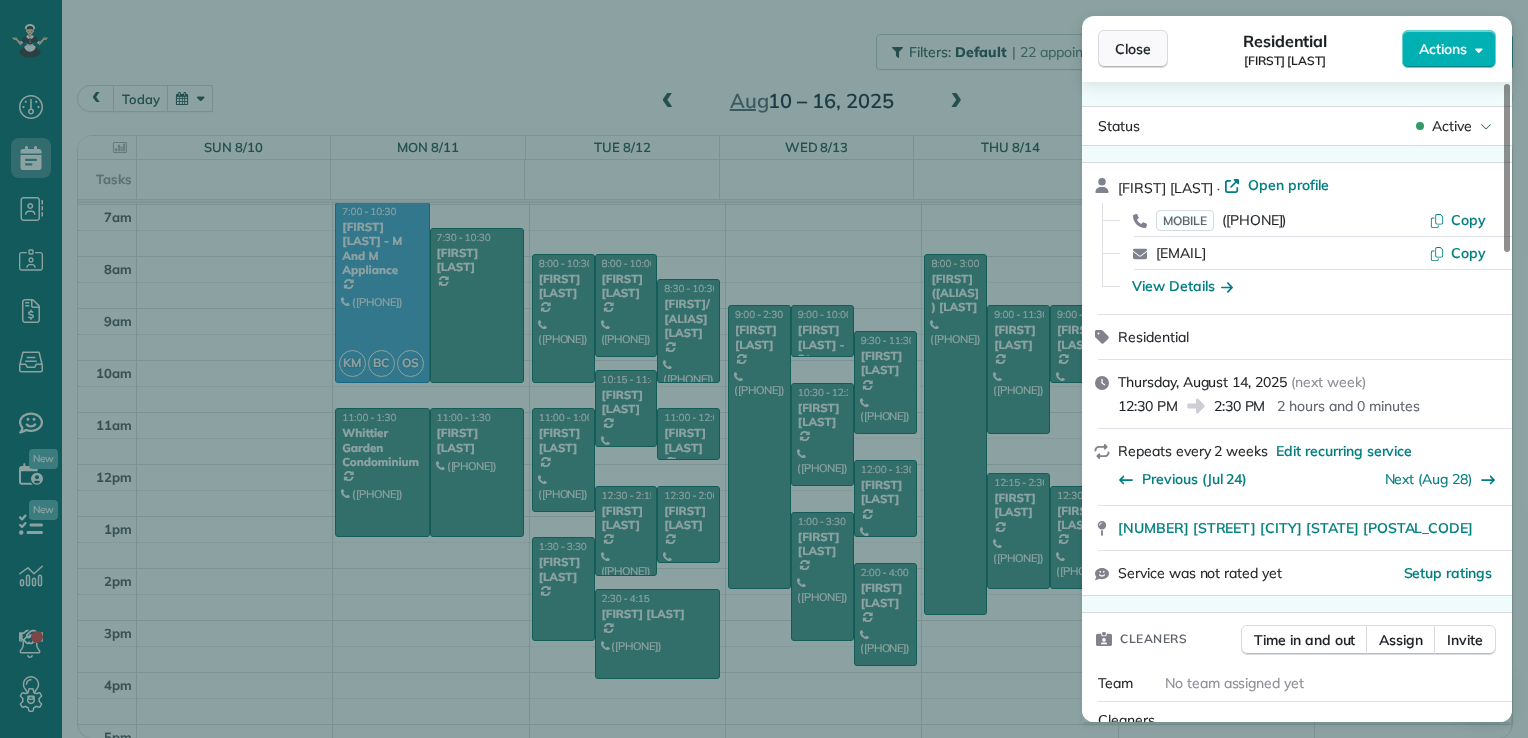 click on "Close" at bounding box center [1133, 49] 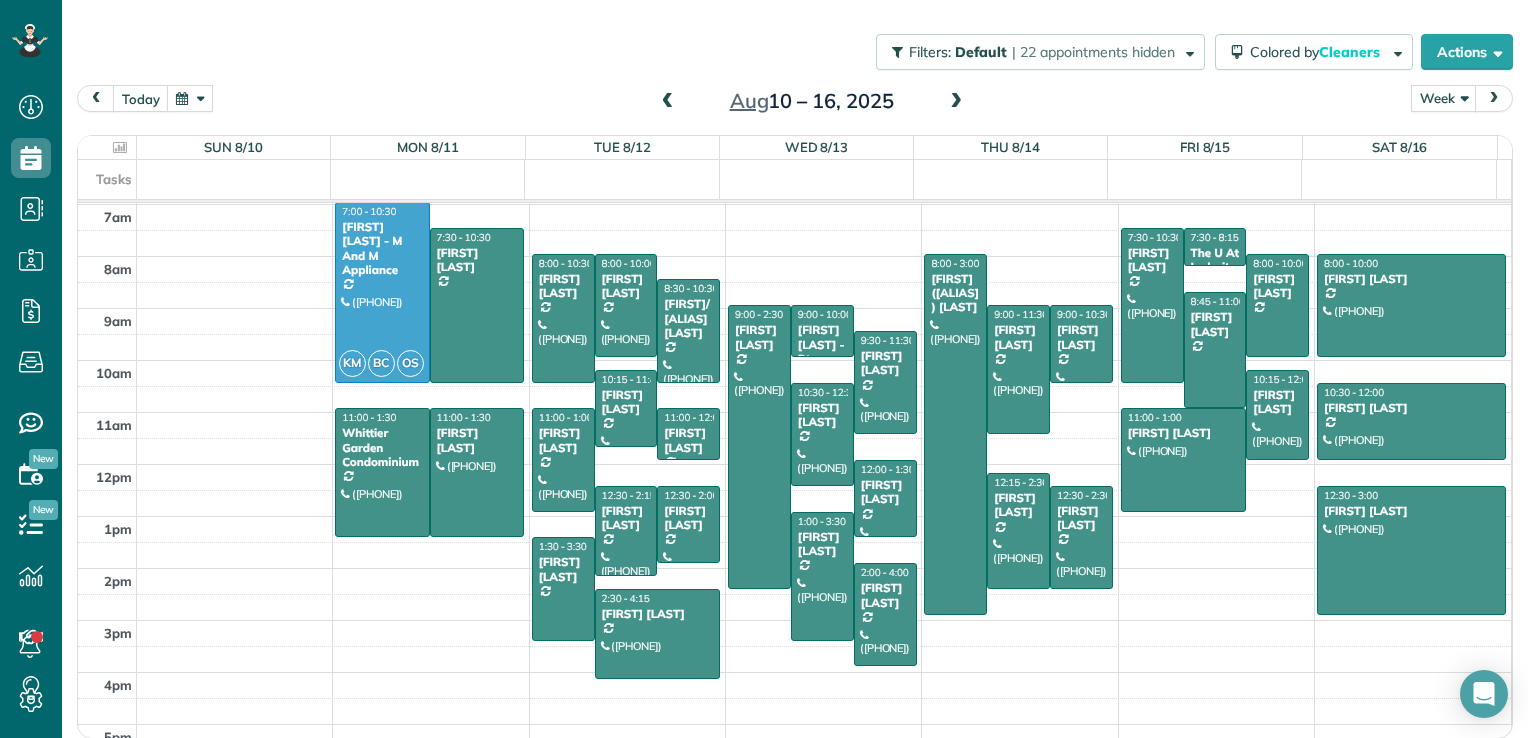 click at bounding box center [668, 102] 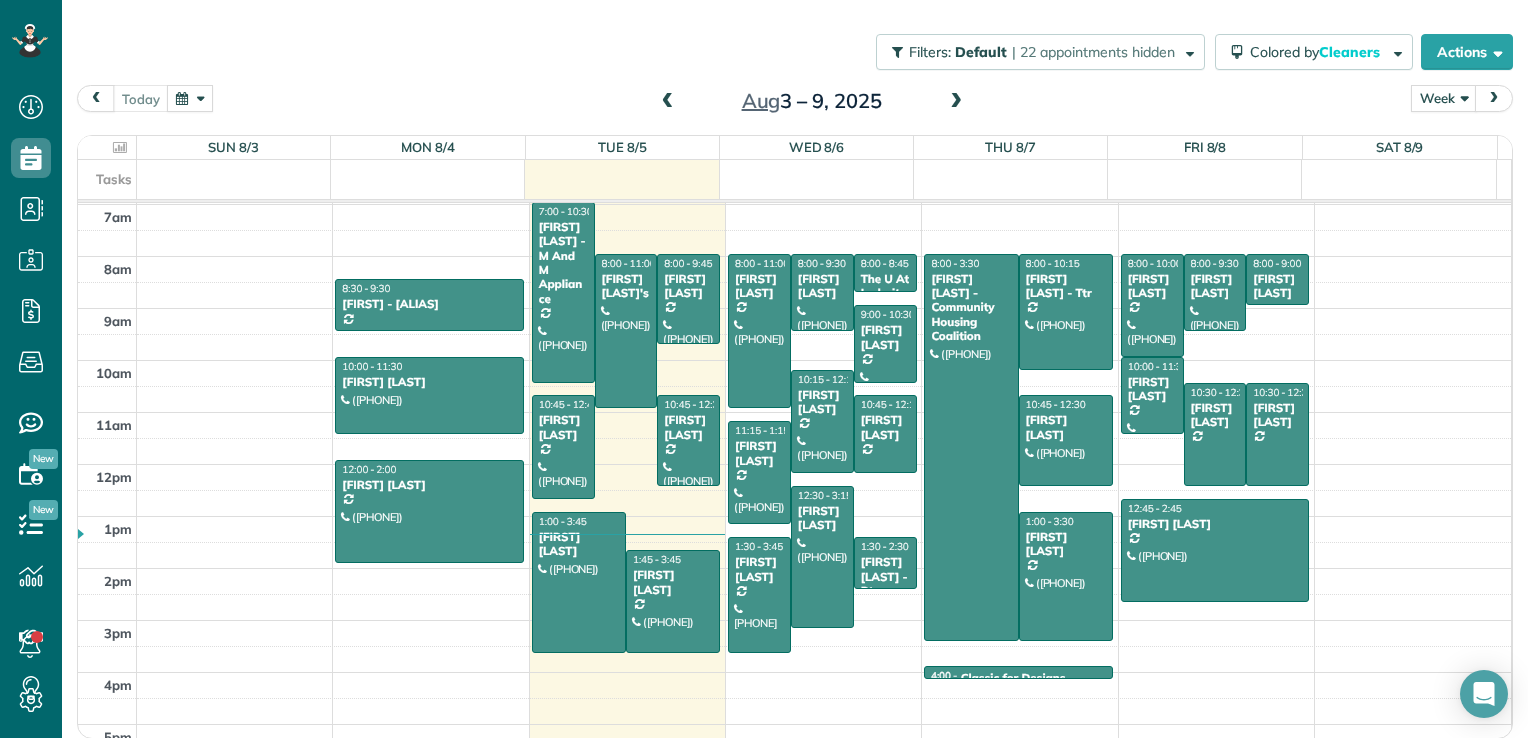 click at bounding box center [668, 102] 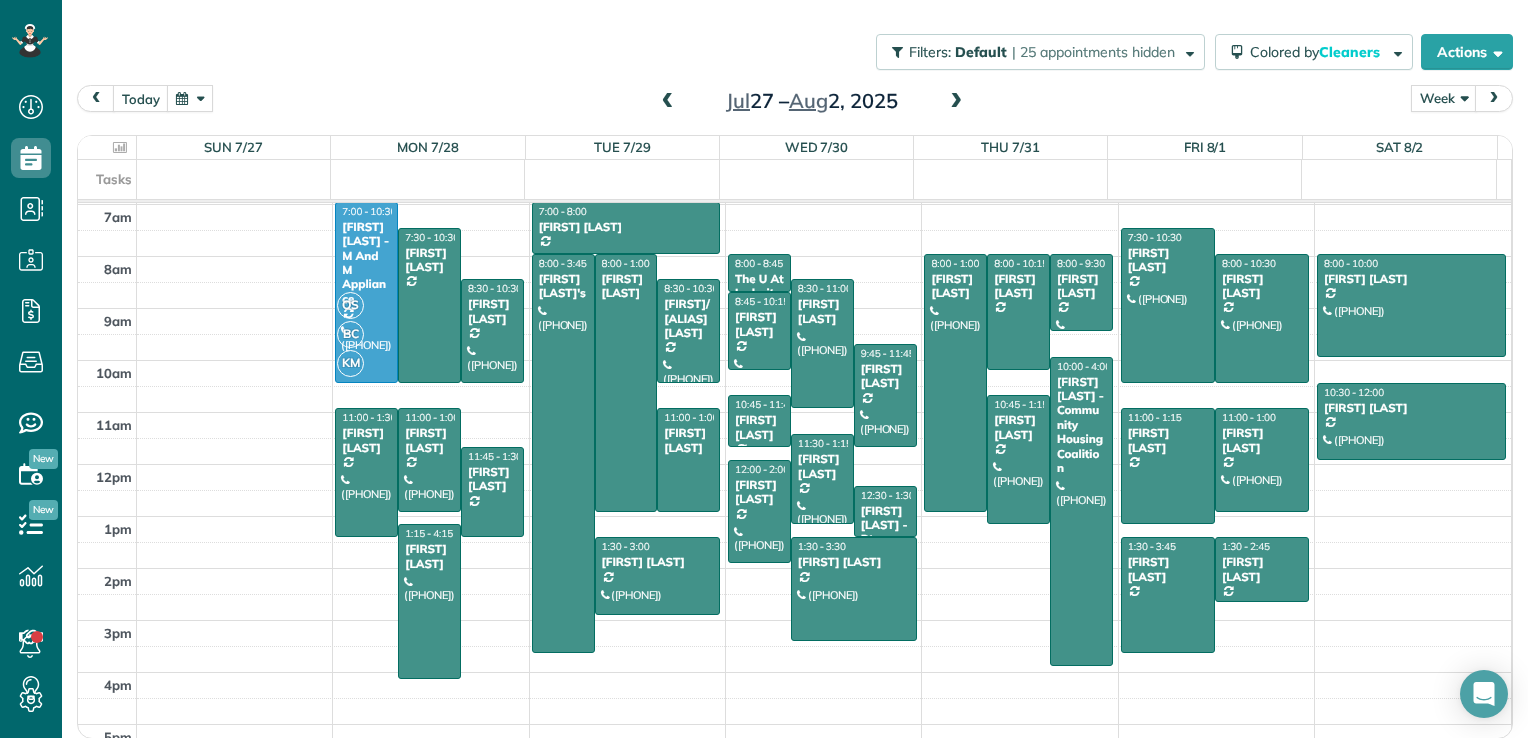 click at bounding box center (956, 102) 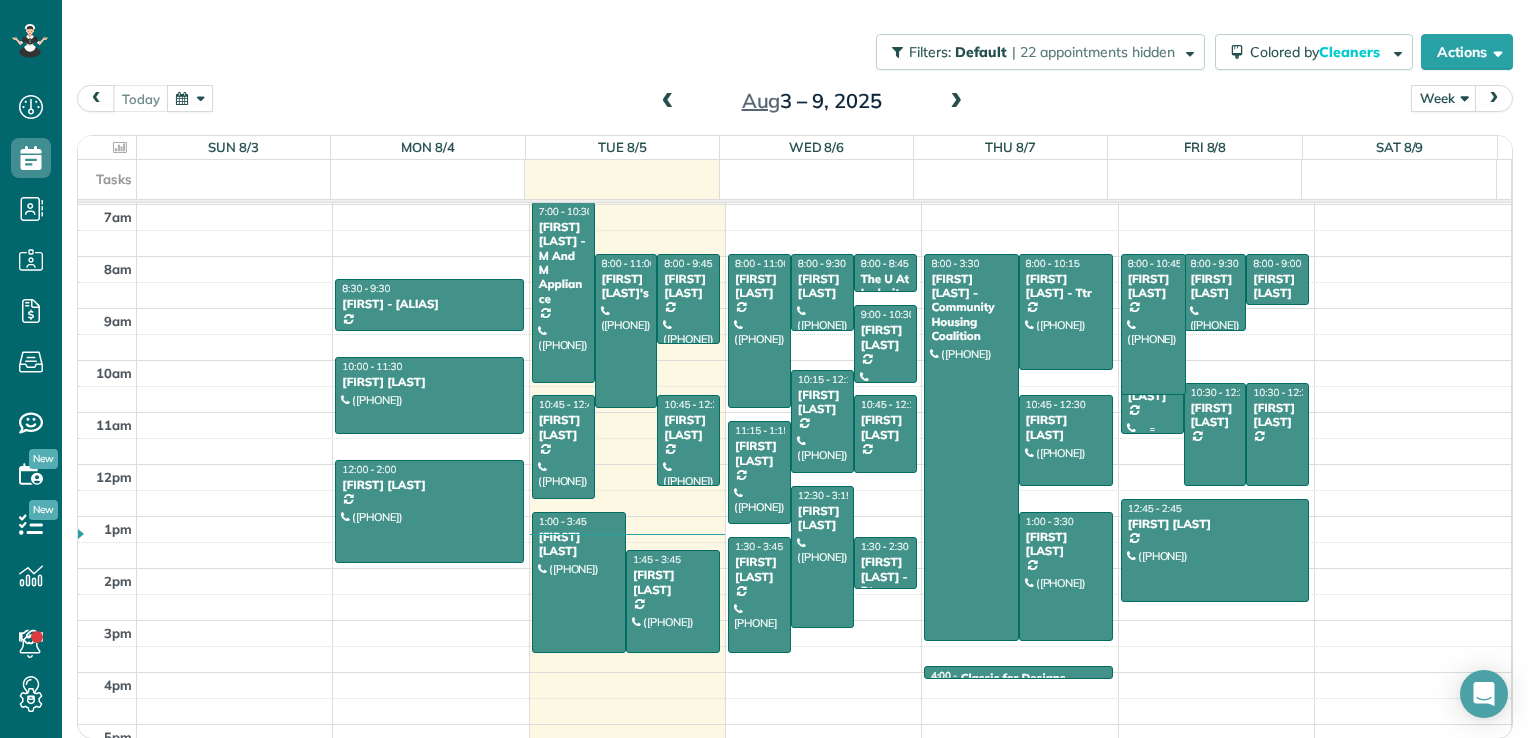 drag, startPoint x: 1124, startPoint y: 352, endPoint x: 1120, endPoint y: 384, distance: 32.24903 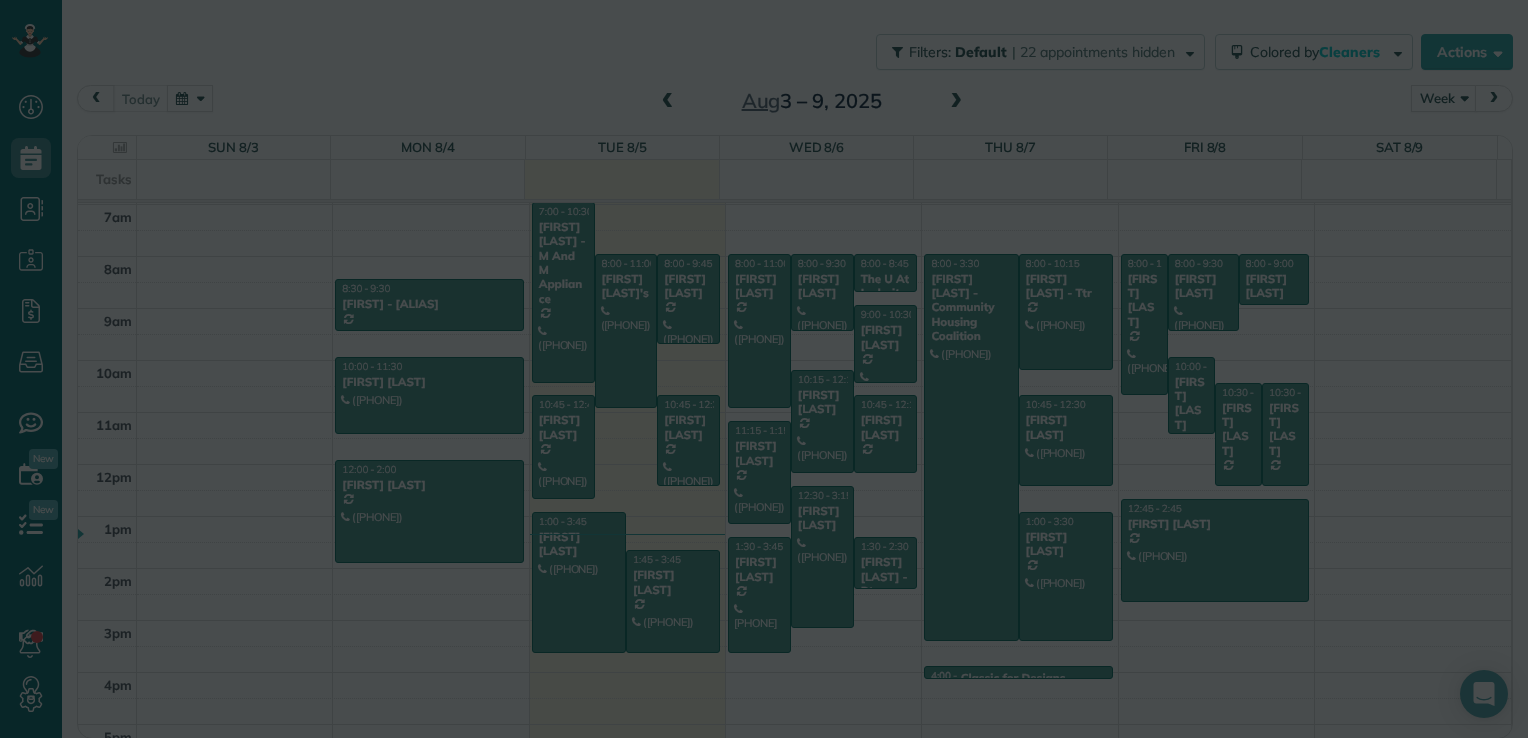 scroll, scrollTop: 361, scrollLeft: 0, axis: vertical 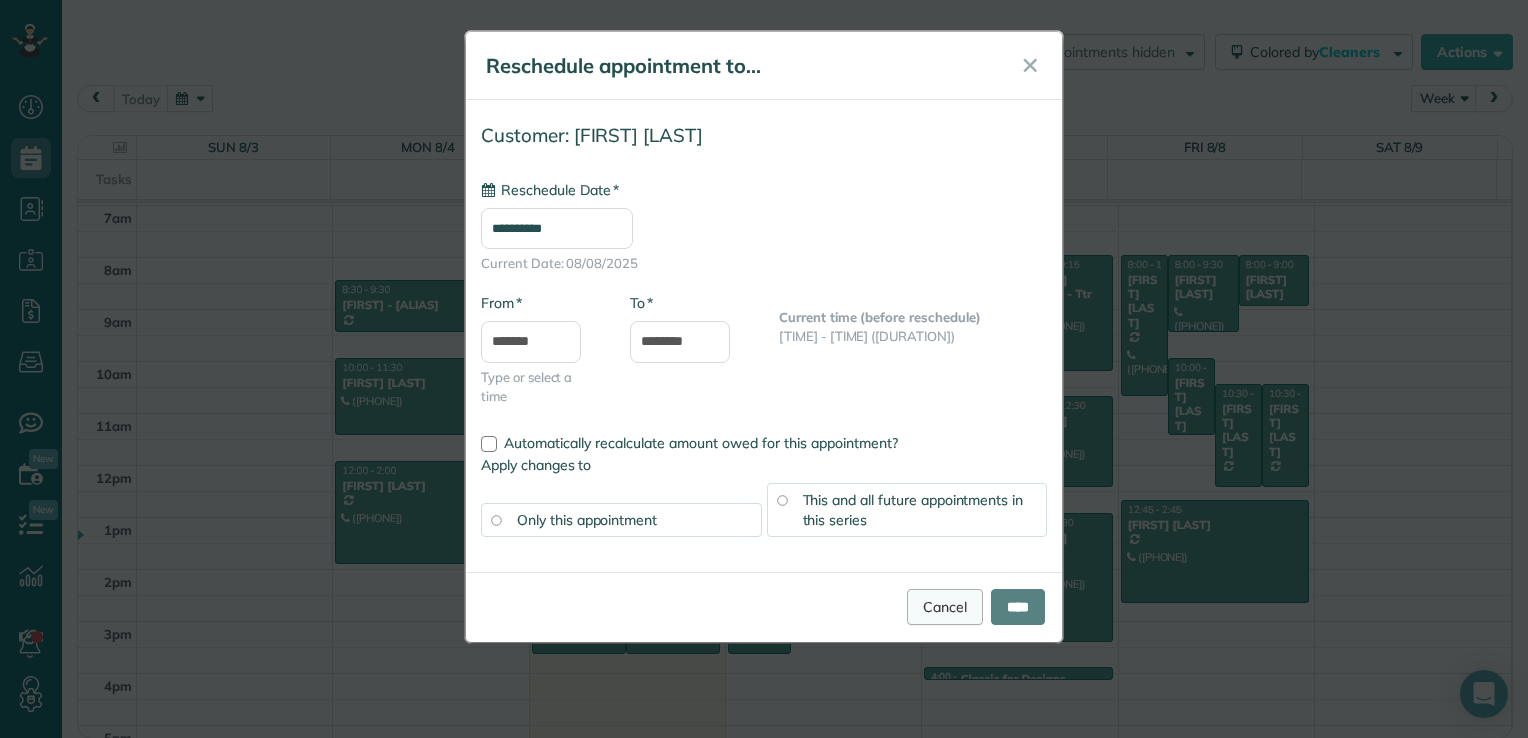 type on "**********" 